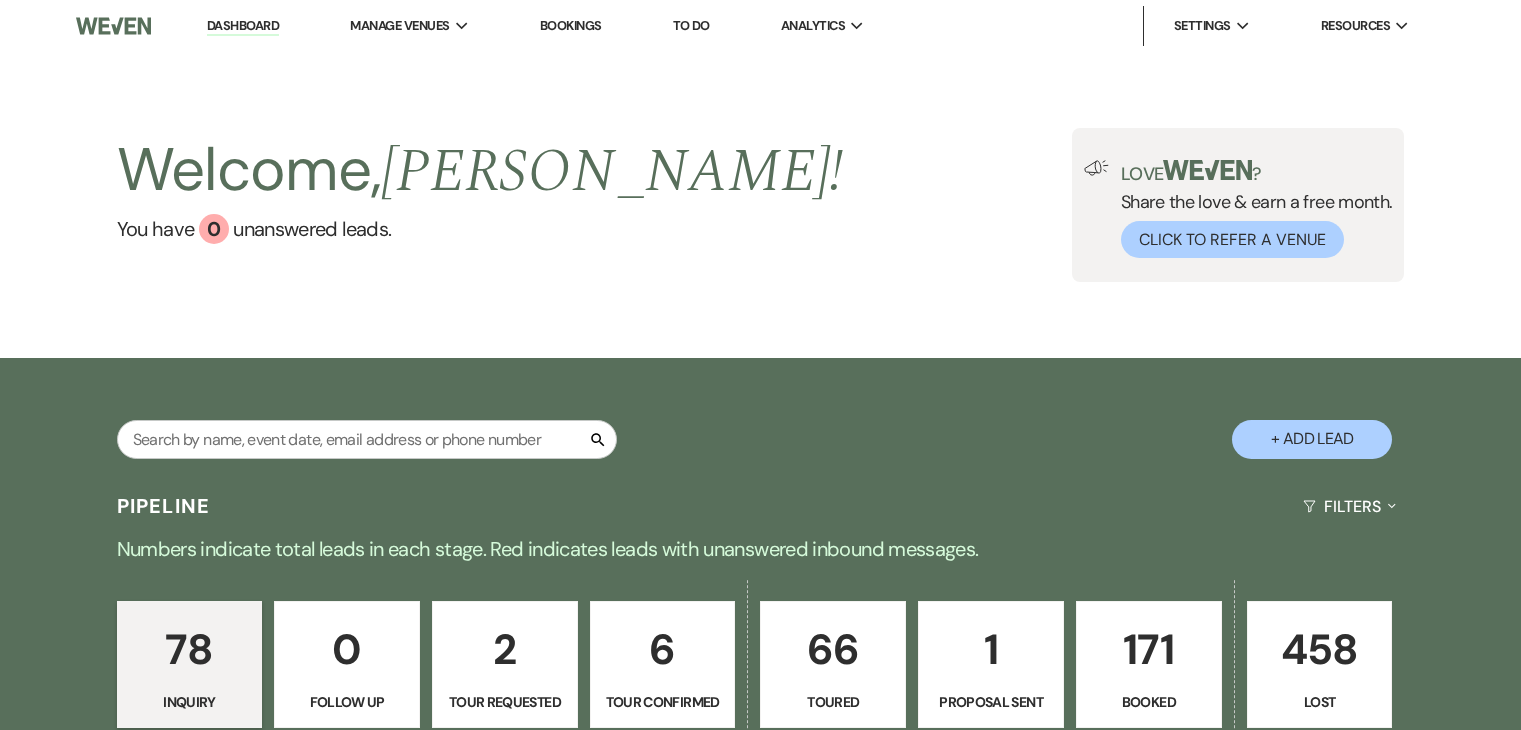 scroll, scrollTop: 460, scrollLeft: 0, axis: vertical 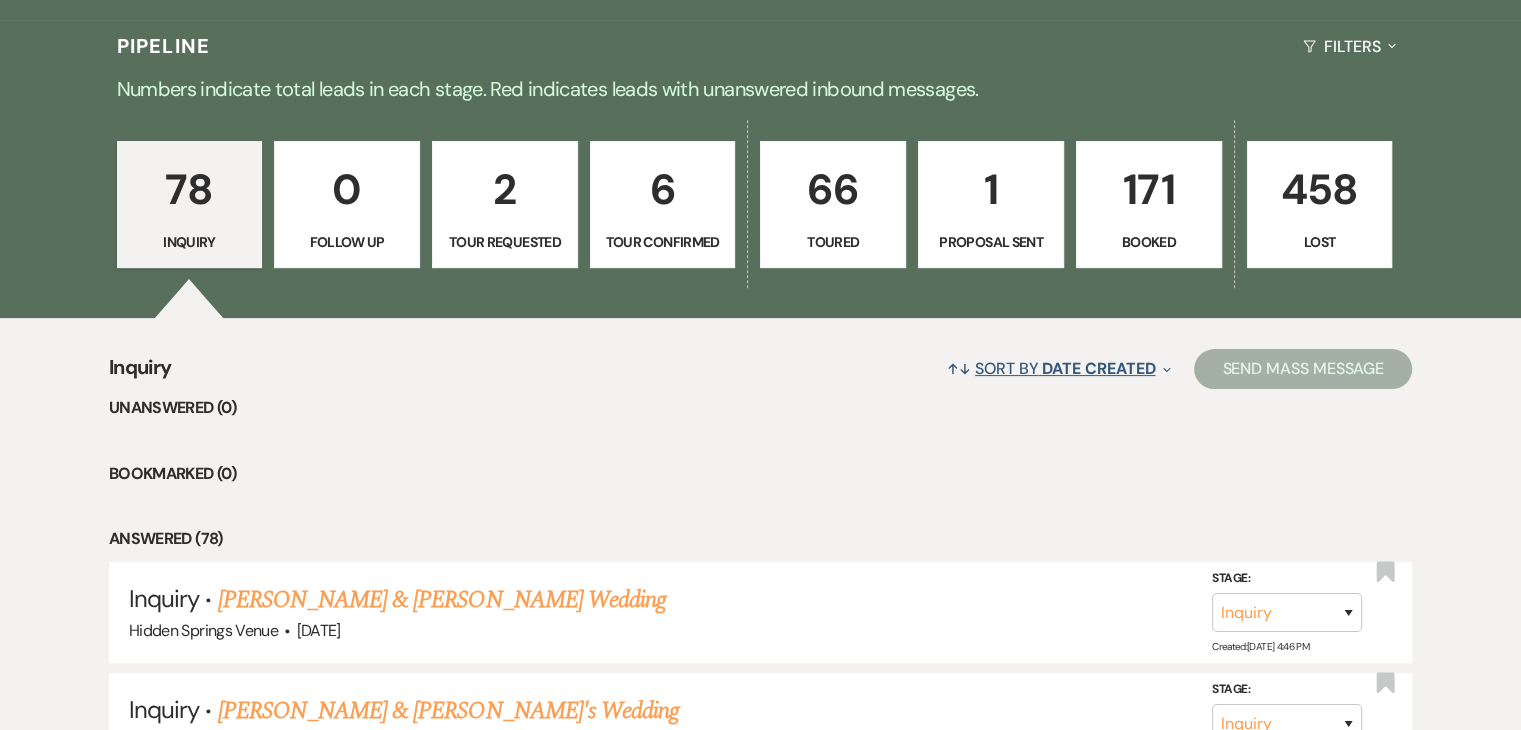 click on "Date Created" at bounding box center [1098, 368] 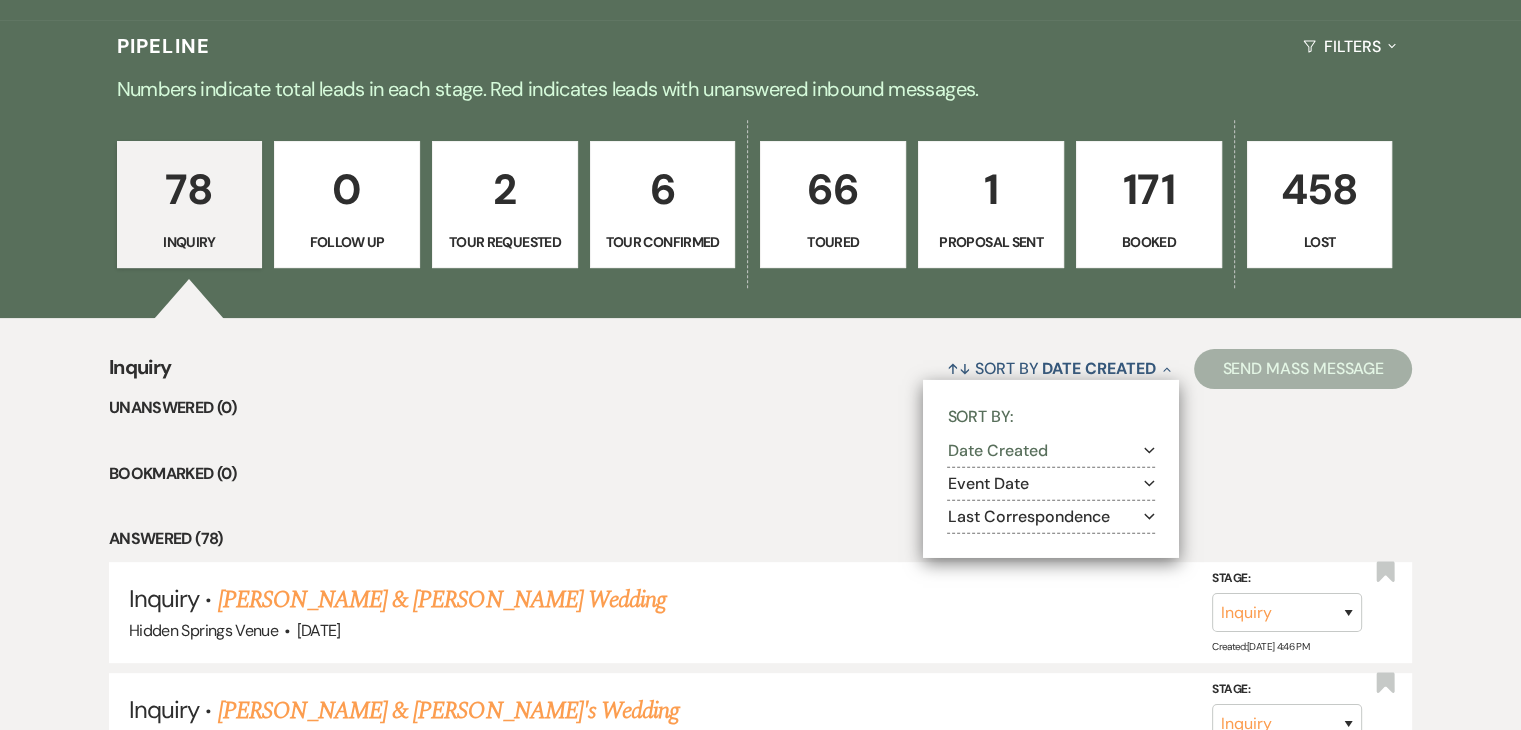 click on "171" at bounding box center (1149, 189) 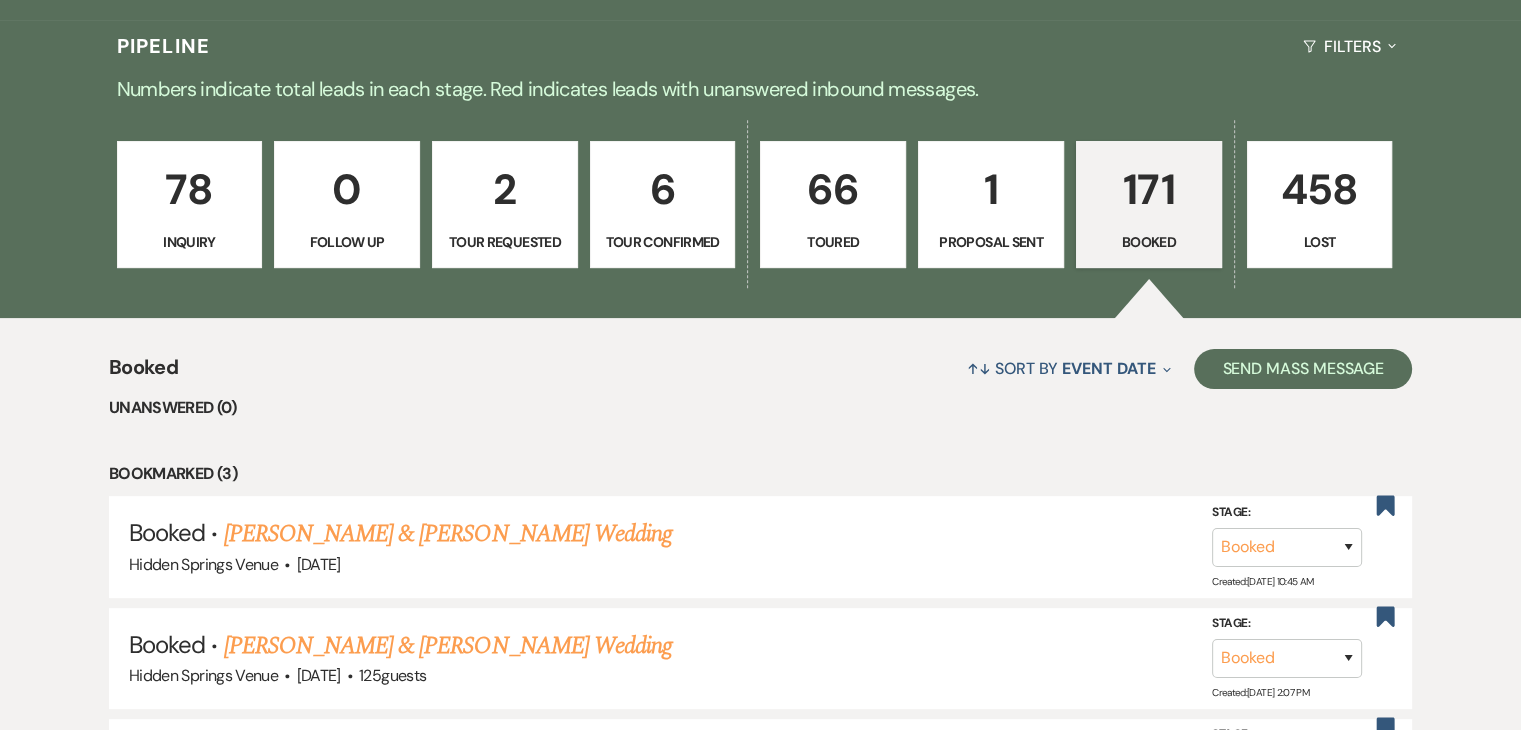 click on "171" at bounding box center [1149, 189] 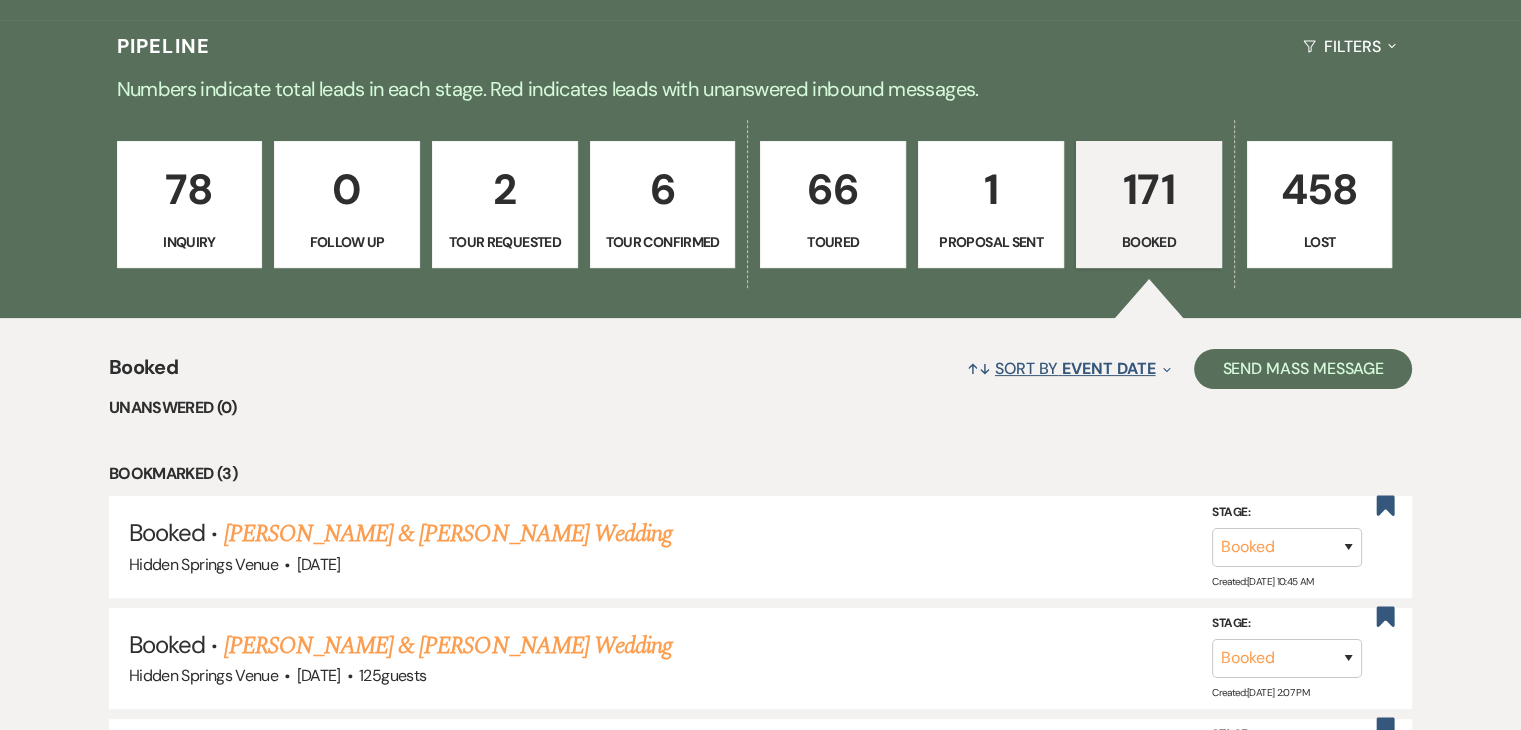 click on "Event Date" at bounding box center [1108, 368] 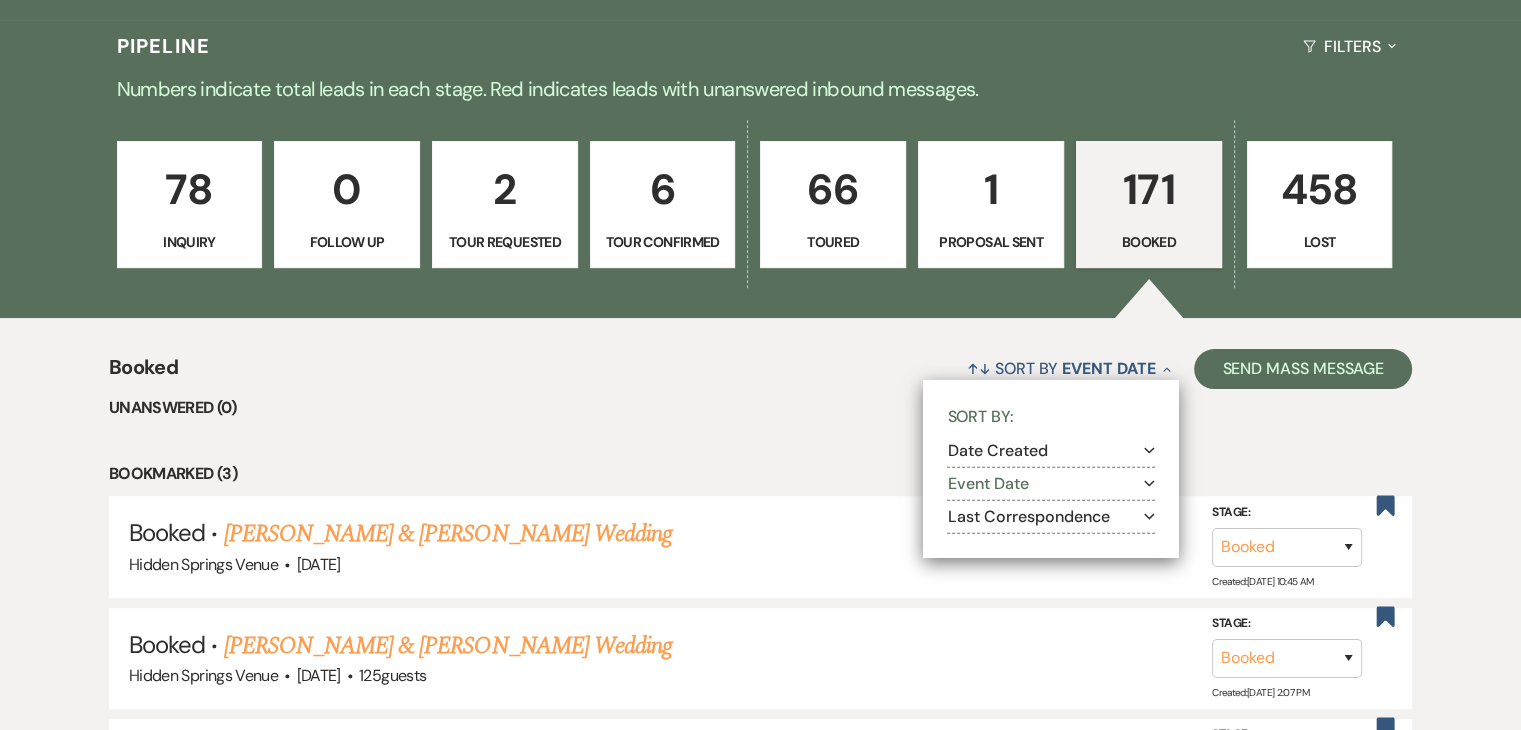 click on "Last Correspondence Expand" at bounding box center (1051, 517) 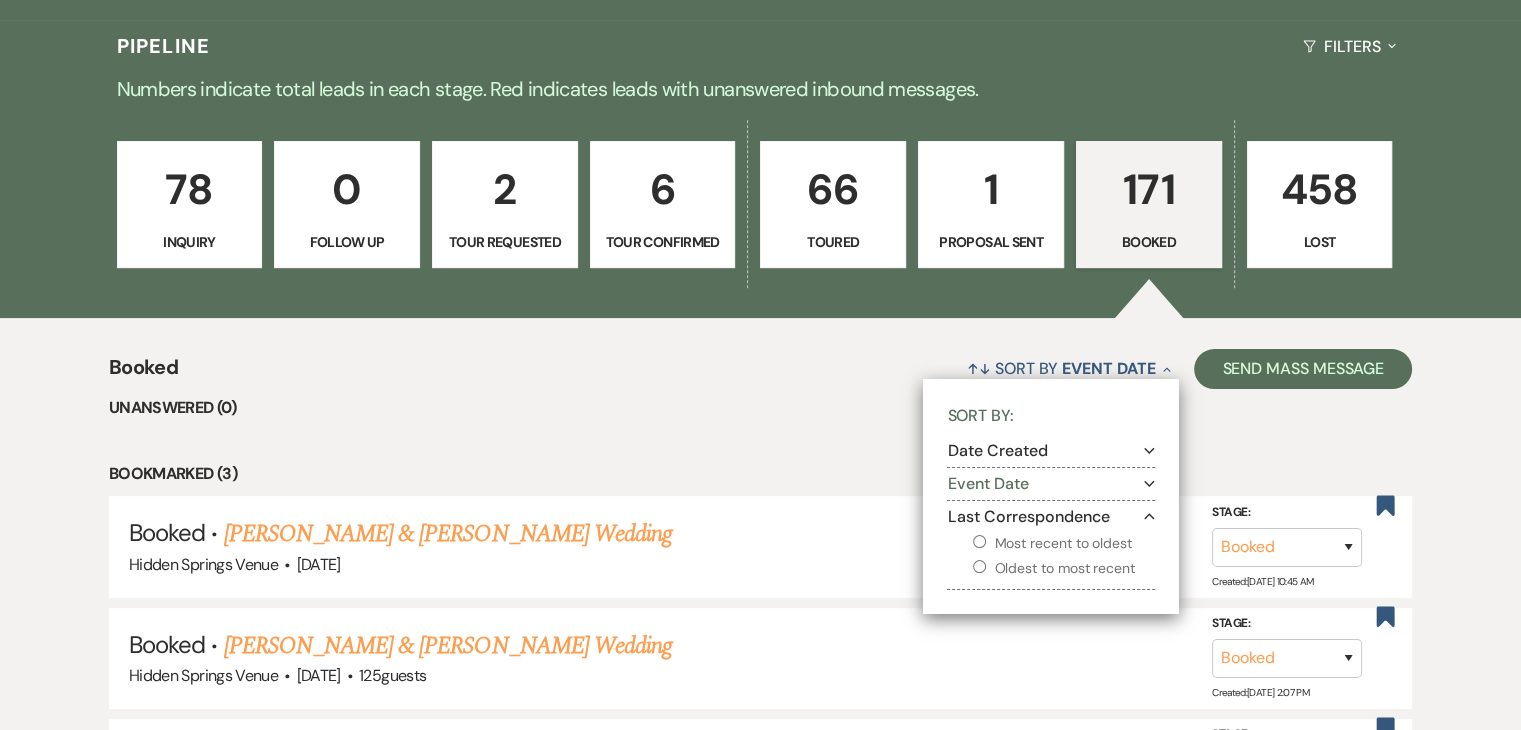 click on "Most recent to oldest" at bounding box center (979, 541) 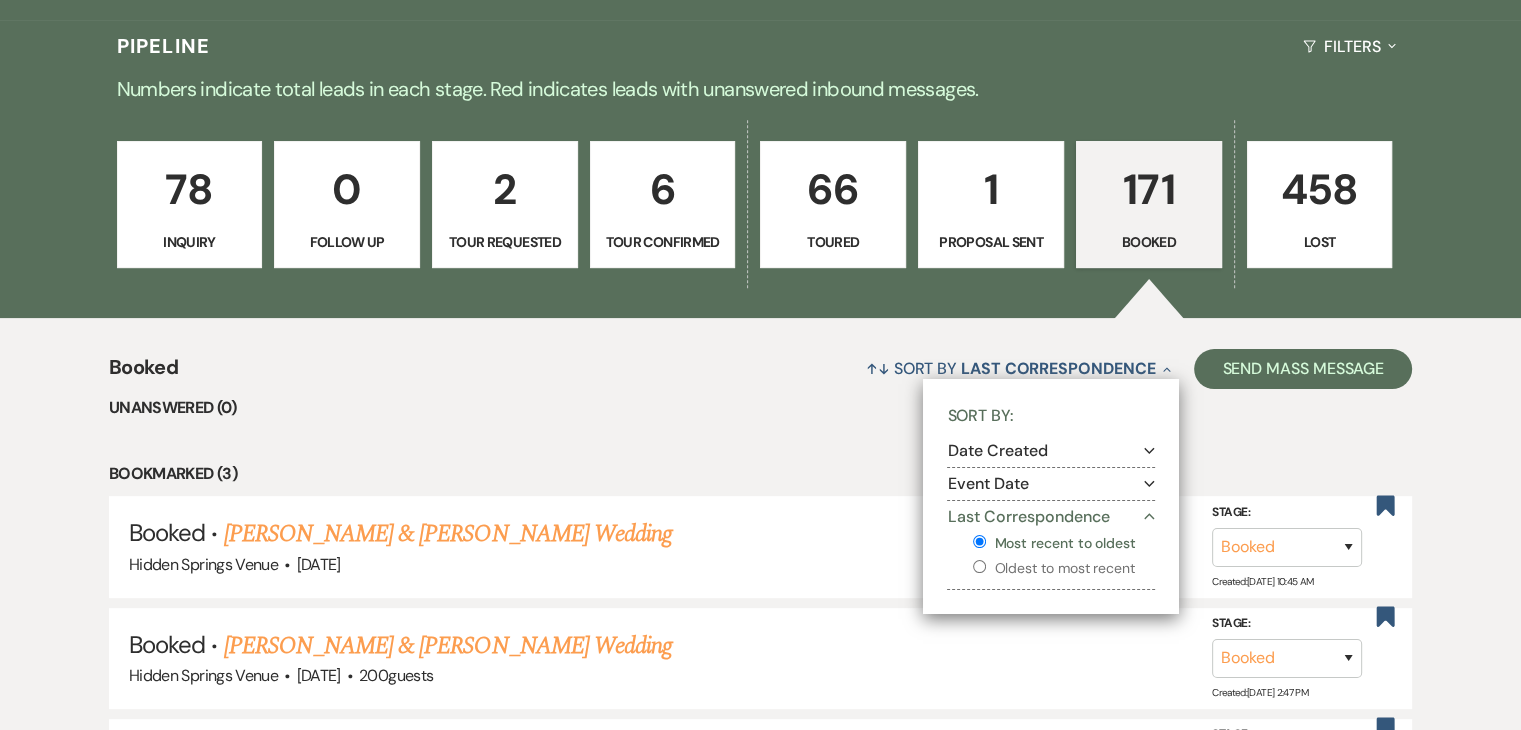 click on "Unanswered (0) Bookmarked (3) Booked · [PERSON_NAME] & [PERSON_NAME] Wedding Hidden Springs Venue · [DATE] Stage: Booked Lost Created:  [DATE] 10:45 AM Bookmark Booked · [PERSON_NAME] & [PERSON_NAME] Wedding [GEOGRAPHIC_DATA] Venue · [DATE] · 200  guests Stage: Booked Lost Created:  [DATE] 2:47 PM Bookmark Booked · [PERSON_NAME] & [PERSON_NAME] Wedding Hidden Springs Venue · [DATE] · 125  guests Stage: Booked Lost Created:  [DATE] 2:07 PM Bookmark Answered (64) Booked · [PERSON_NAME] & [PERSON_NAME] Wedding Hidden Springs Venue · [DATE] · 100 - 125  guests Stage: Booked Lost Created:  [DATE] 11:52 AM Bookmark Booked · [PERSON_NAME] & [PERSON_NAME] Wedding [GEOGRAPHIC_DATA] Venue · [DATE] · 50 - 99  guests Stage: Booked Lost Created:  [DATE] 11:29 AM Bookmark Booked · [PERSON_NAME] [PERSON_NAME] & [PERSON_NAME] Wedding [GEOGRAPHIC_DATA] Venue · [DATE] · 100 - 150  guests Stage: Booked Lost Created:  [DATE] 1:33 PM Bookmark ·" at bounding box center [760, 7713] 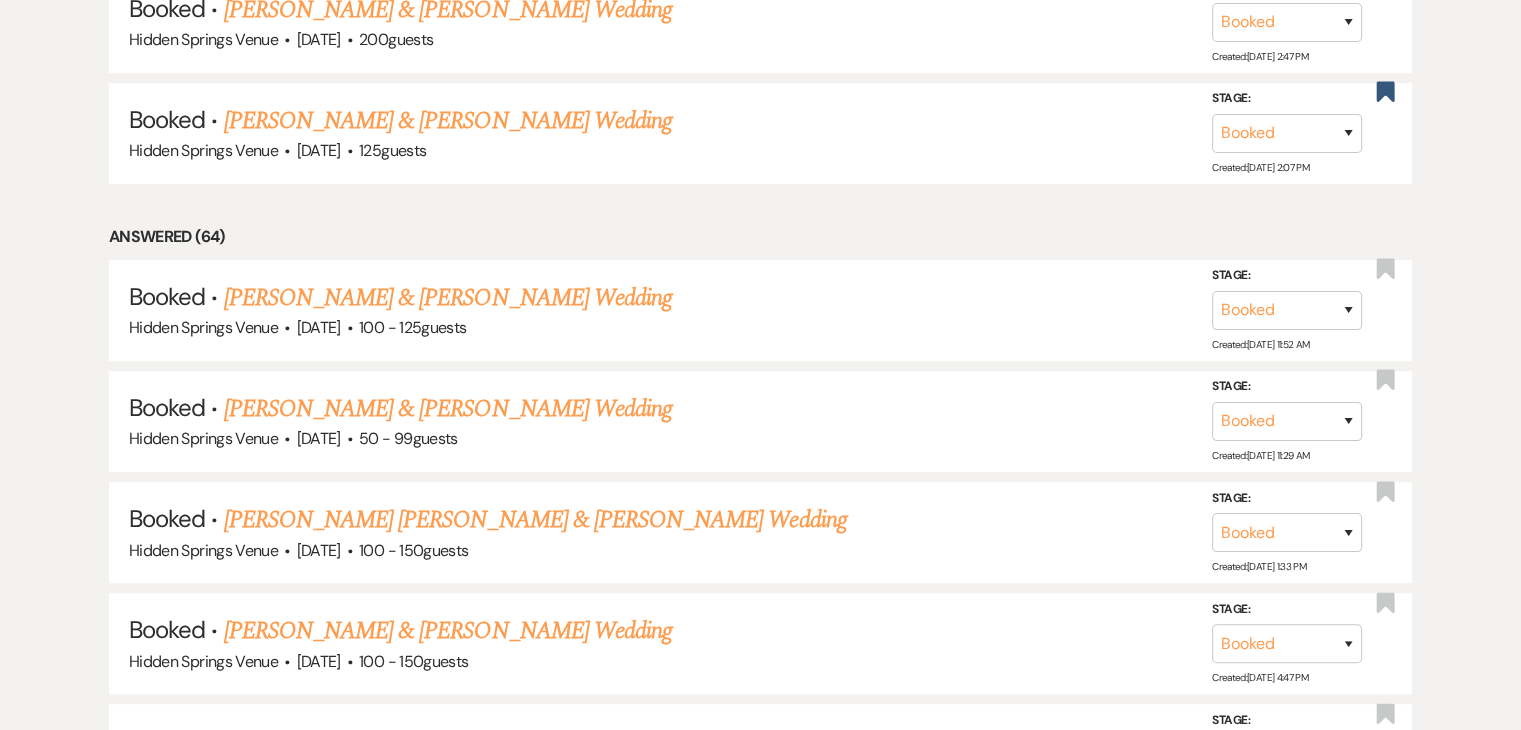 scroll, scrollTop: 1102, scrollLeft: 0, axis: vertical 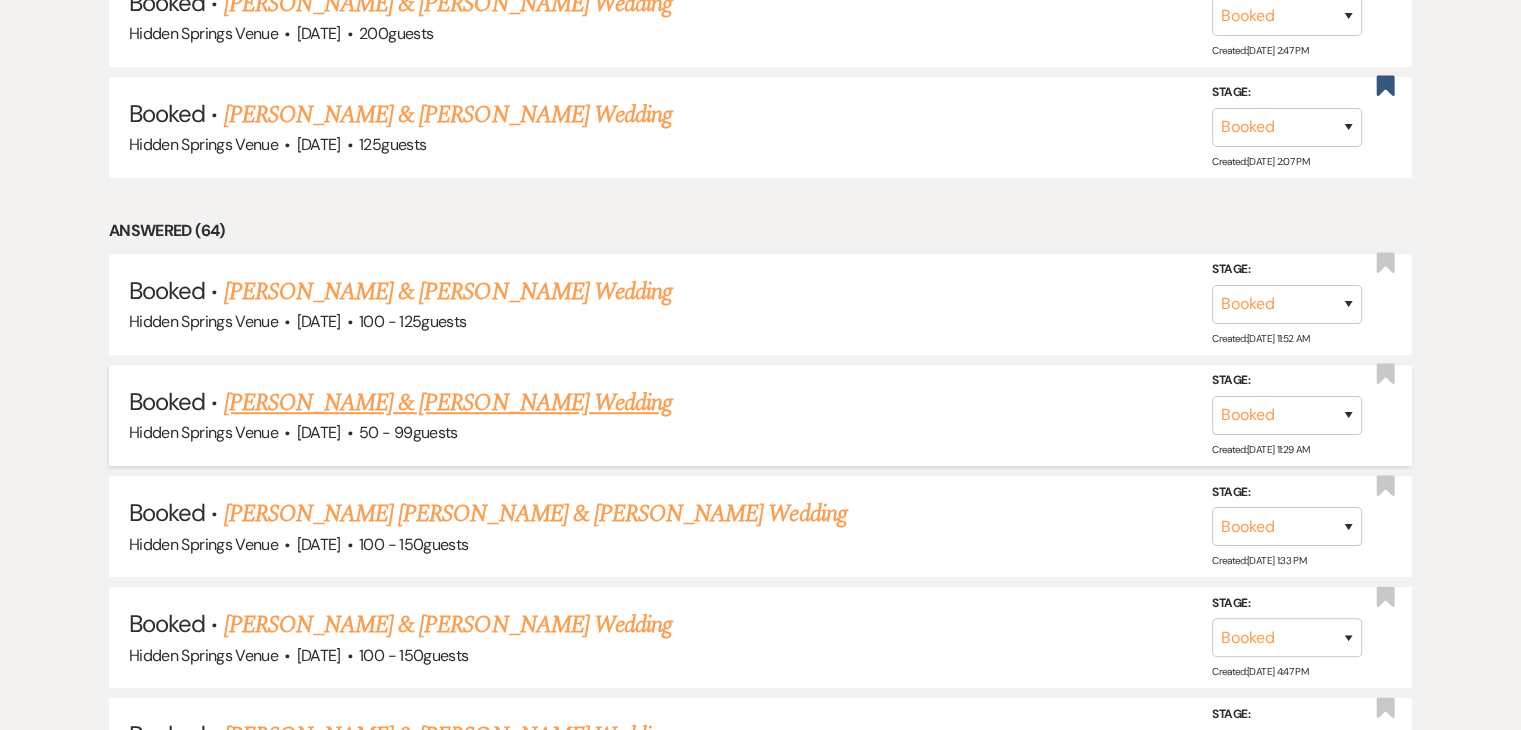 click on "[PERSON_NAME] & [PERSON_NAME] Wedding" at bounding box center [448, 403] 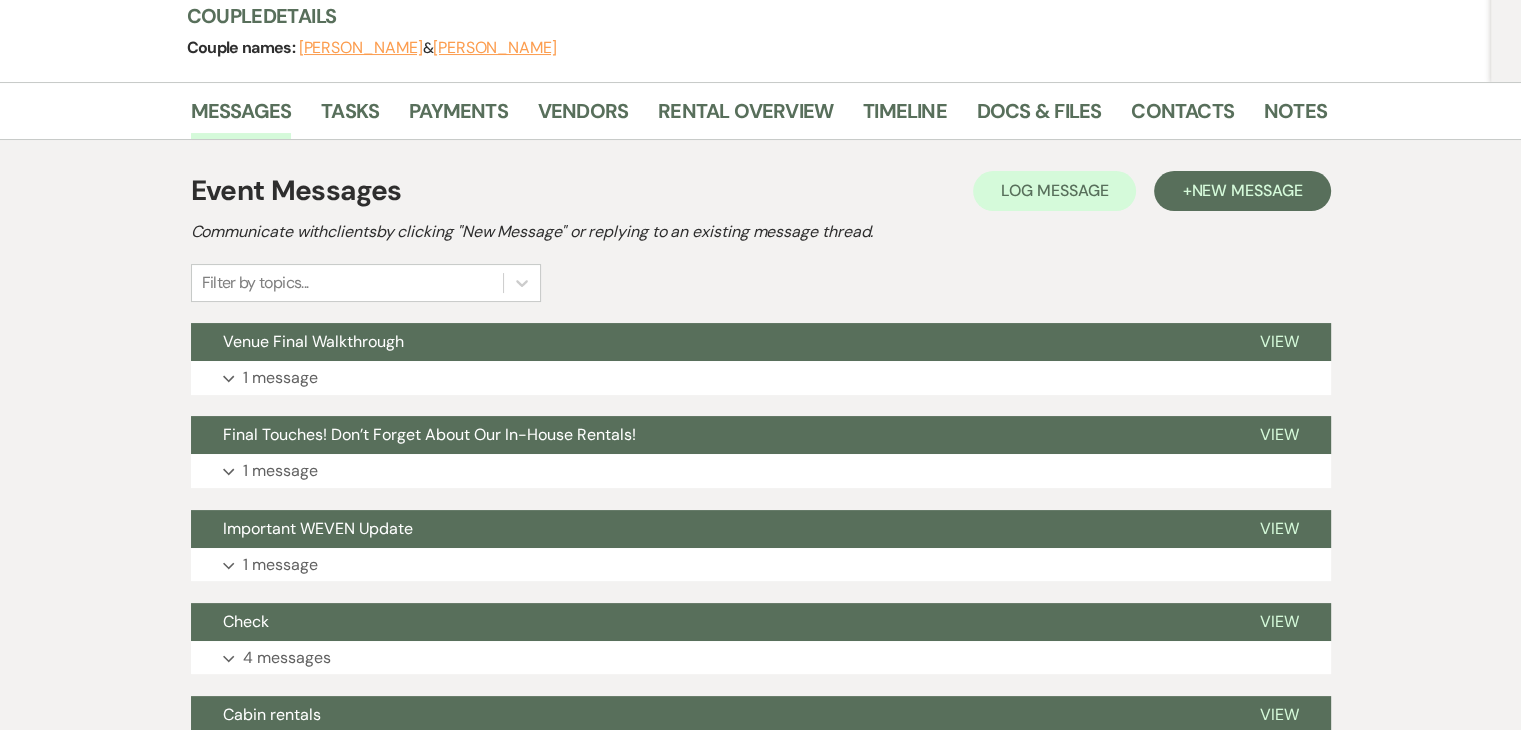 scroll, scrollTop: 248, scrollLeft: 0, axis: vertical 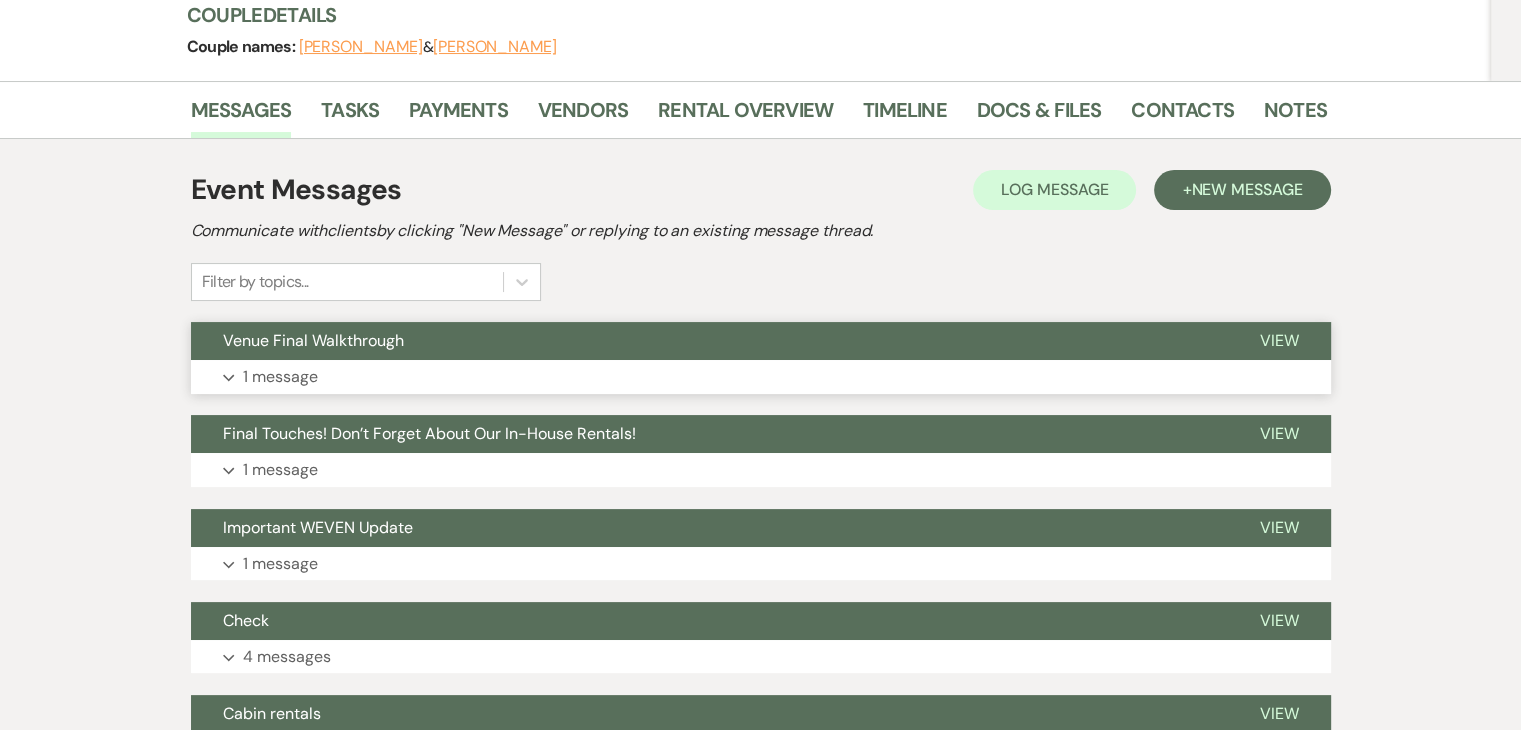click on "Expand 1 message" at bounding box center (761, 377) 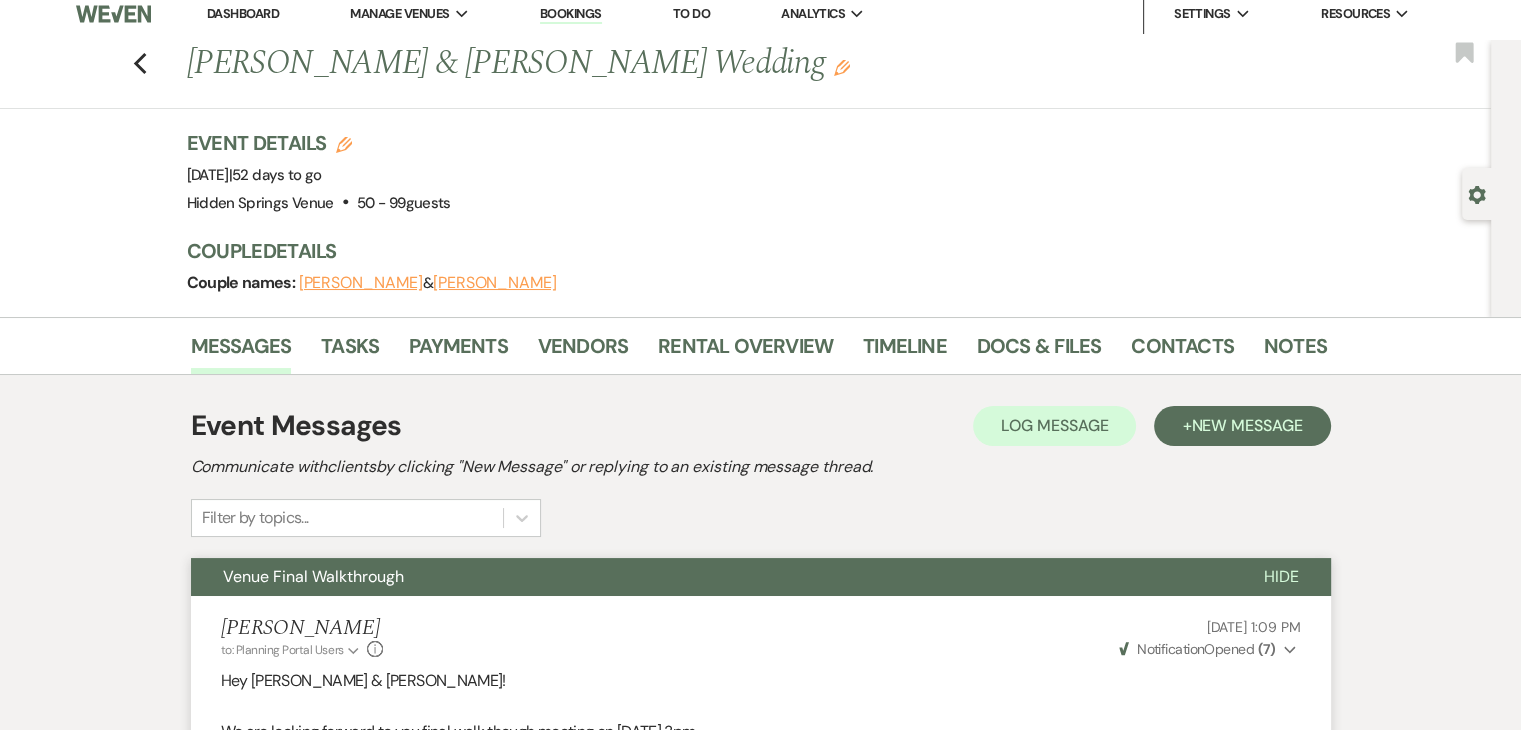 scroll, scrollTop: 0, scrollLeft: 0, axis: both 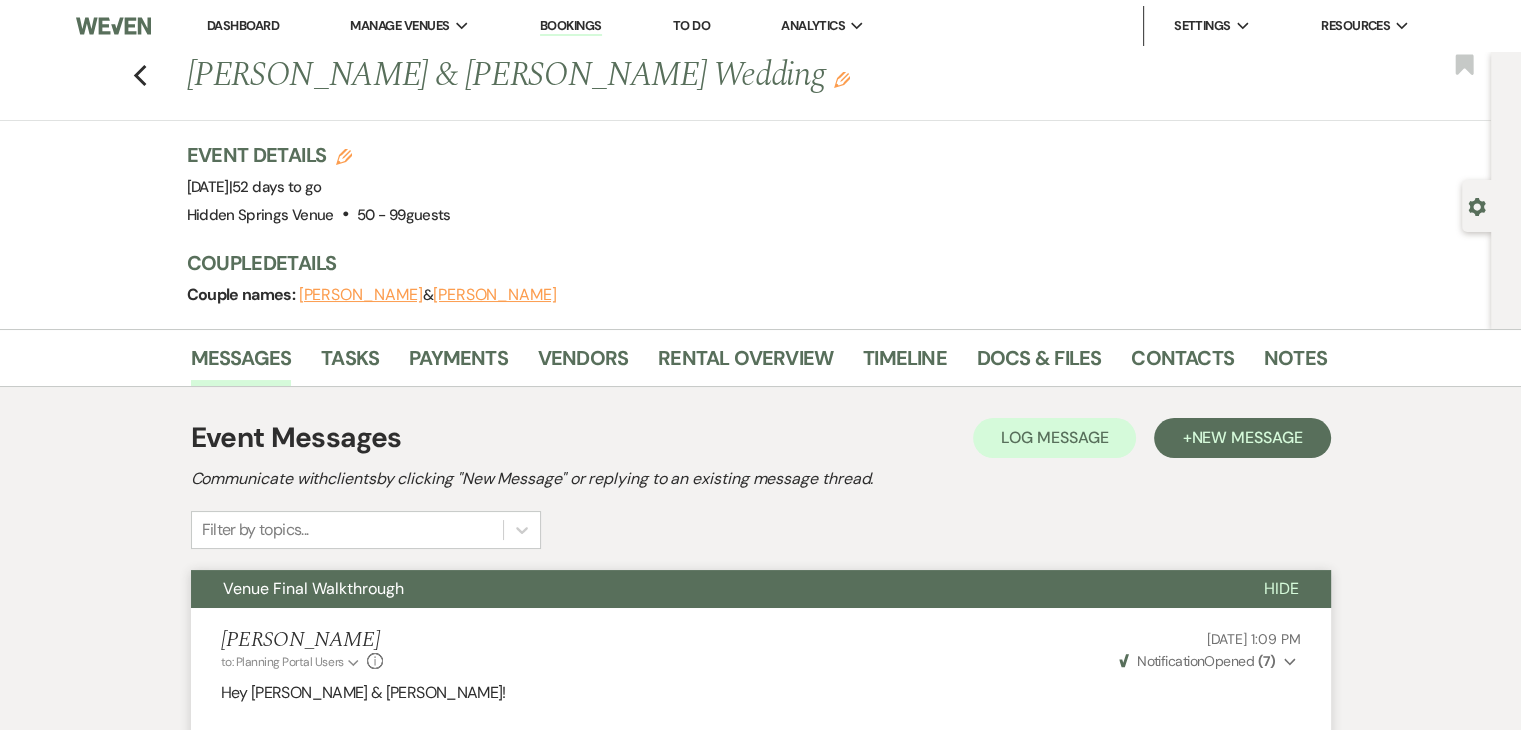 click on "Dashboard" at bounding box center (243, 25) 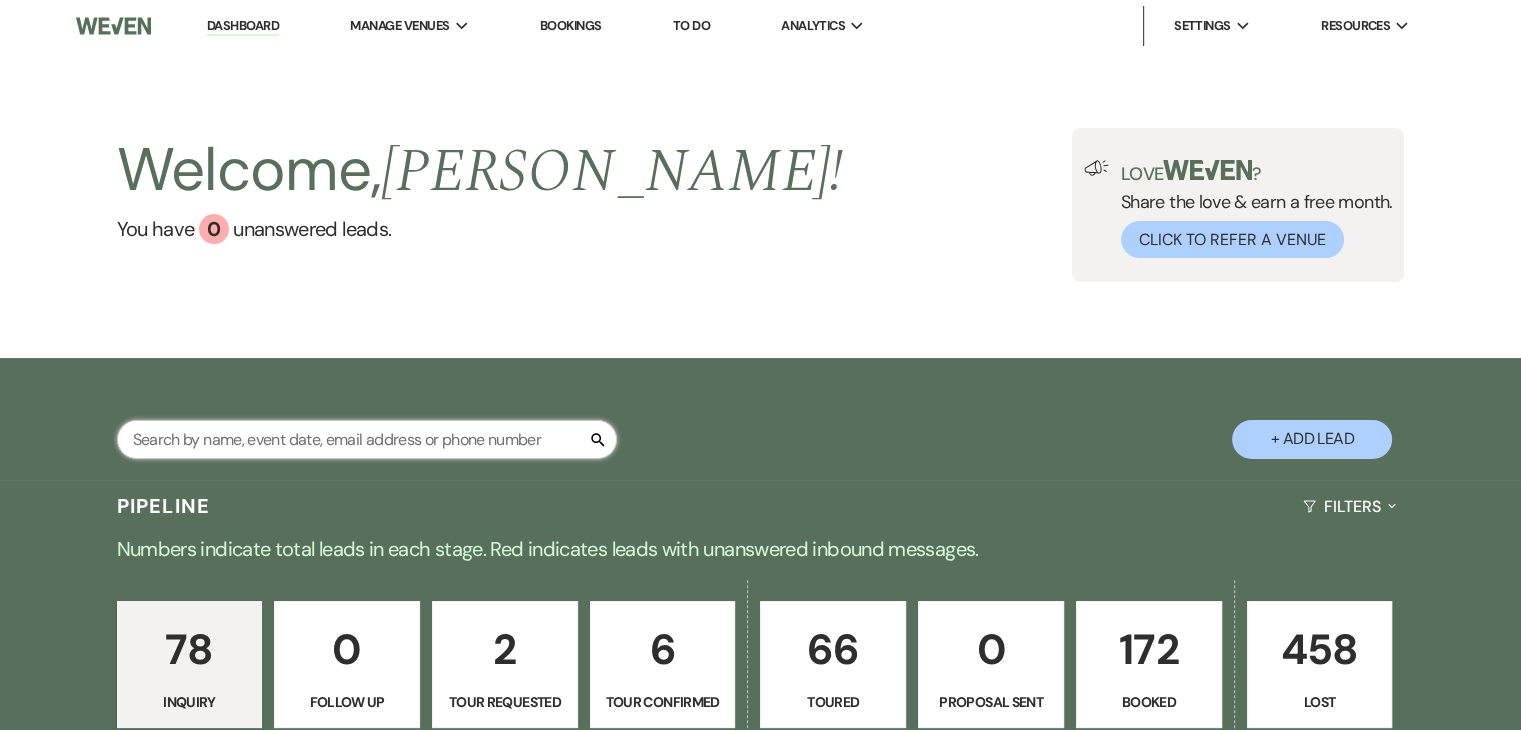 click at bounding box center [367, 439] 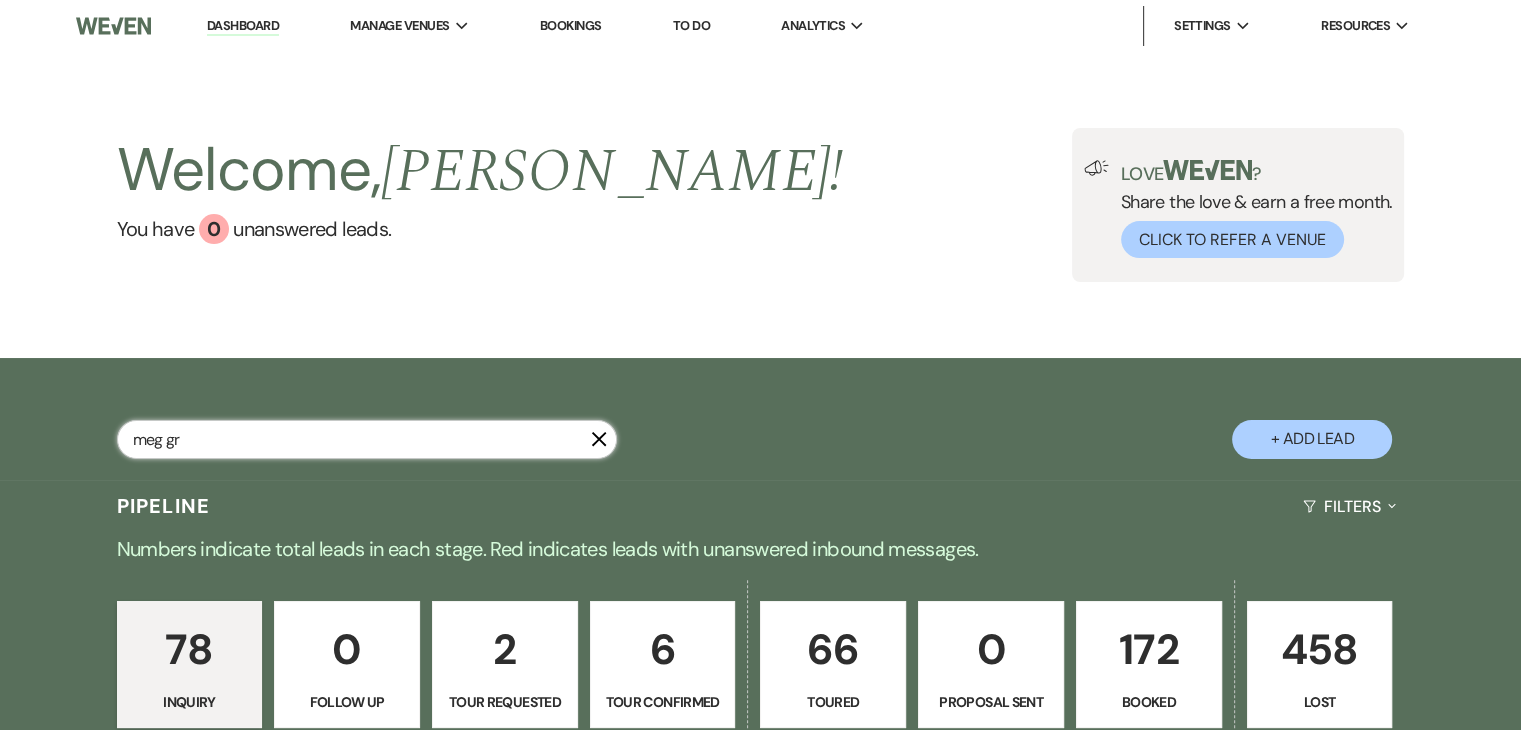 type on "meg gra" 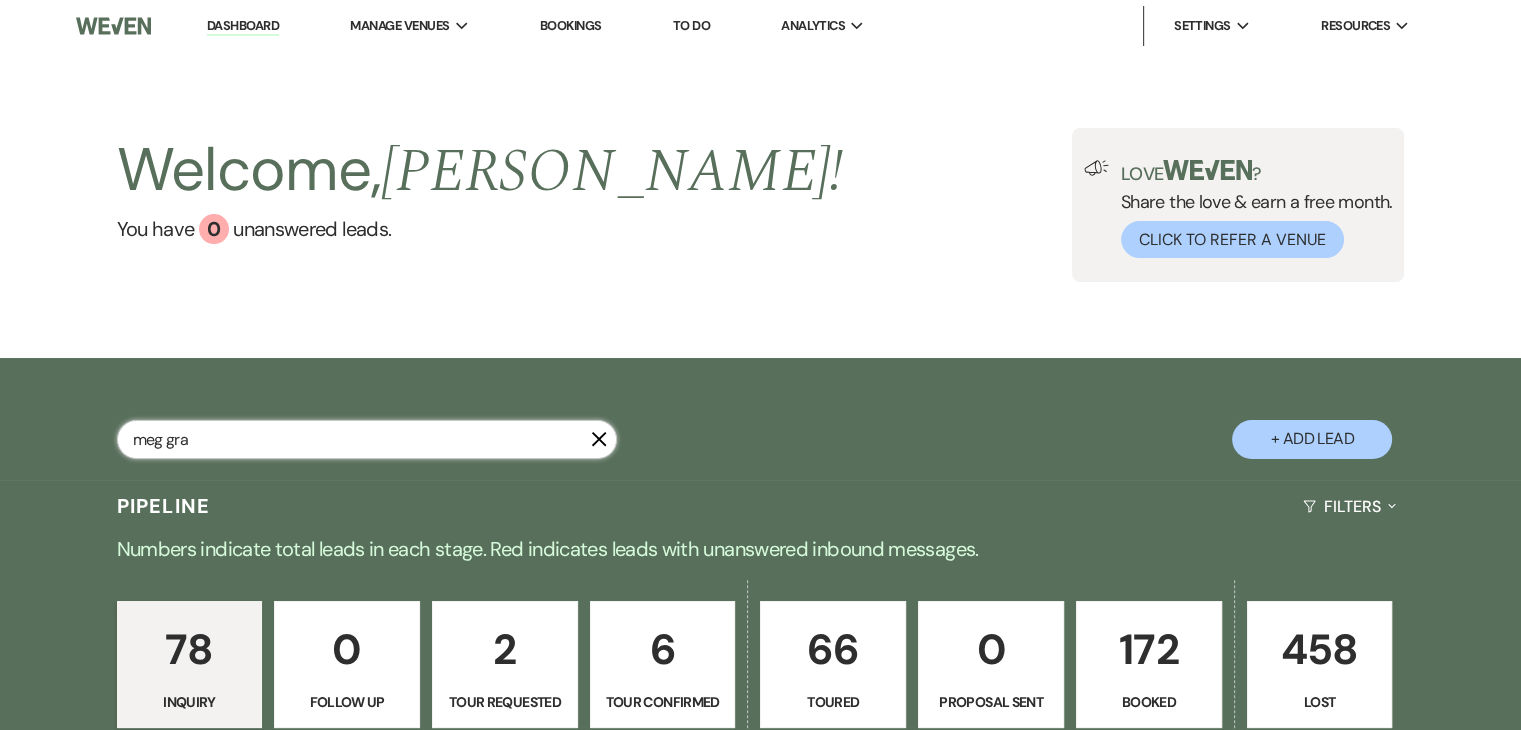 select on "5" 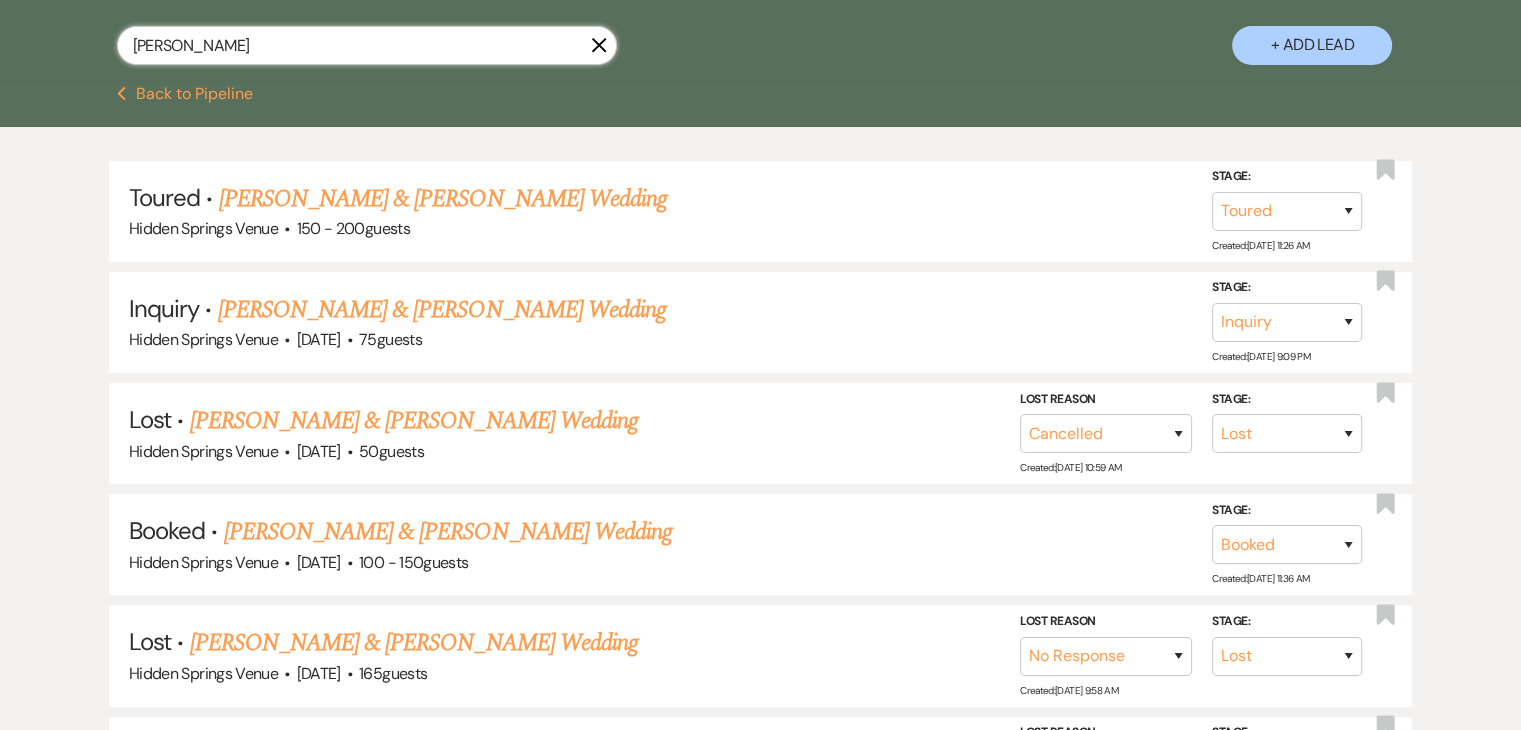 scroll, scrollTop: 392, scrollLeft: 0, axis: vertical 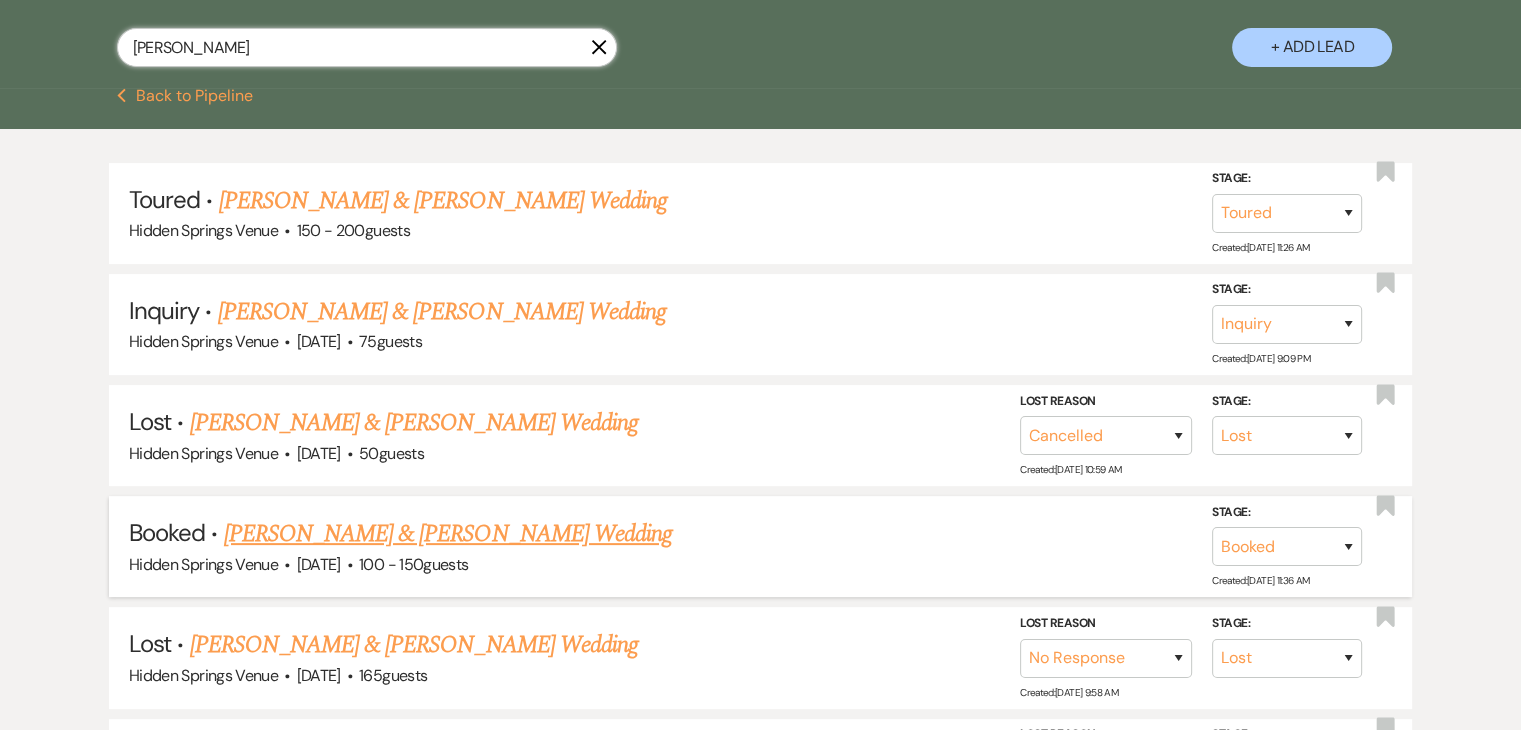 type on "[PERSON_NAME]" 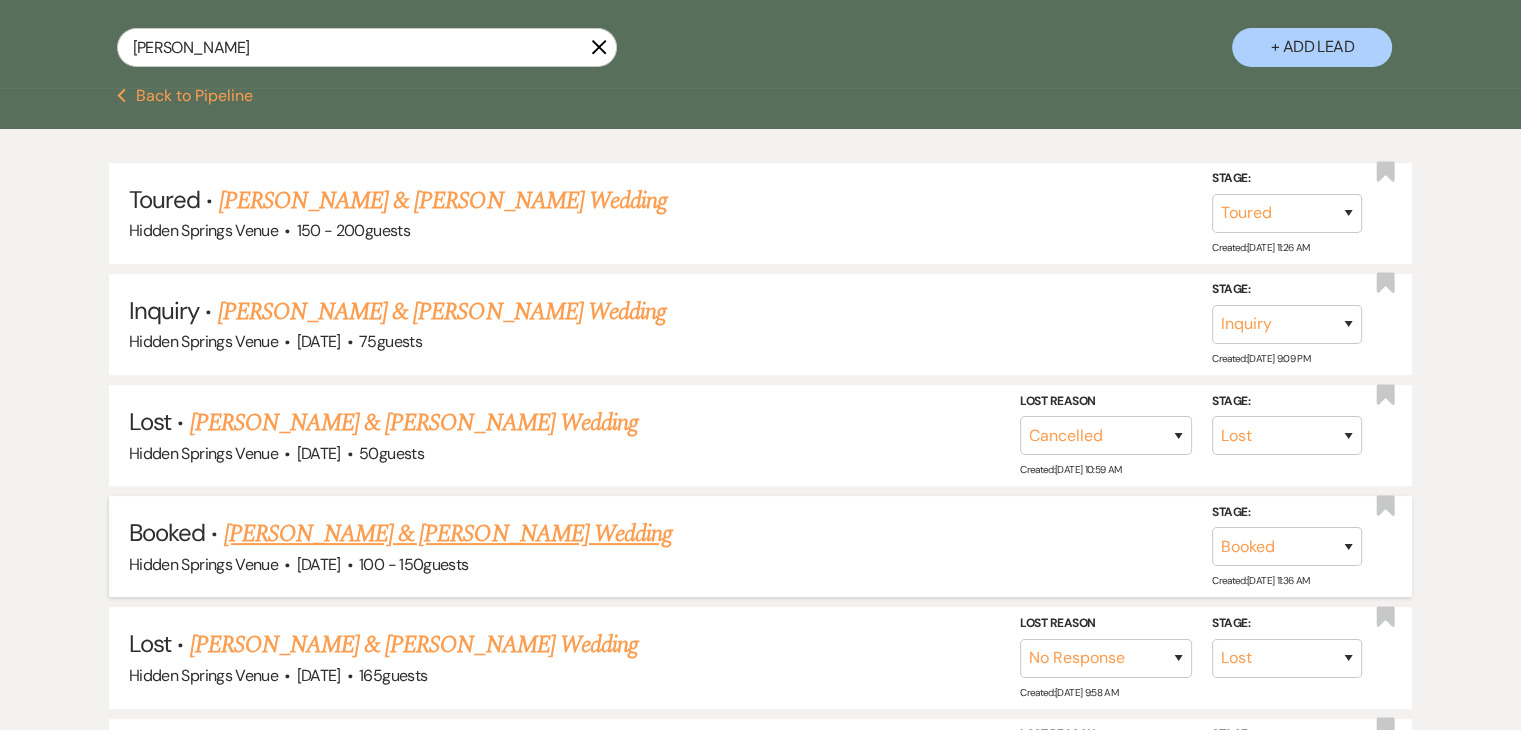 click on "[PERSON_NAME] & [PERSON_NAME] Wedding" at bounding box center (448, 534) 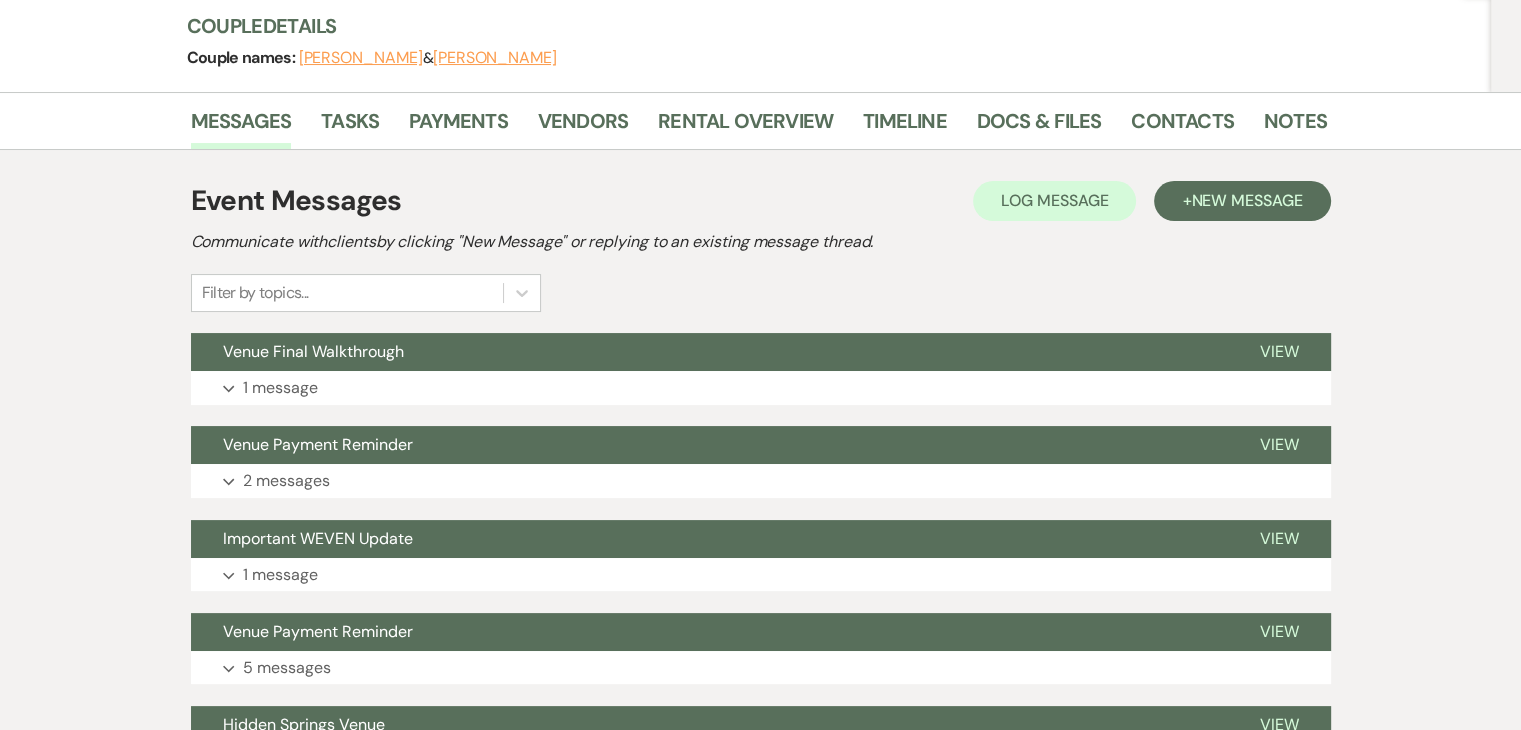 scroll, scrollTop: 239, scrollLeft: 0, axis: vertical 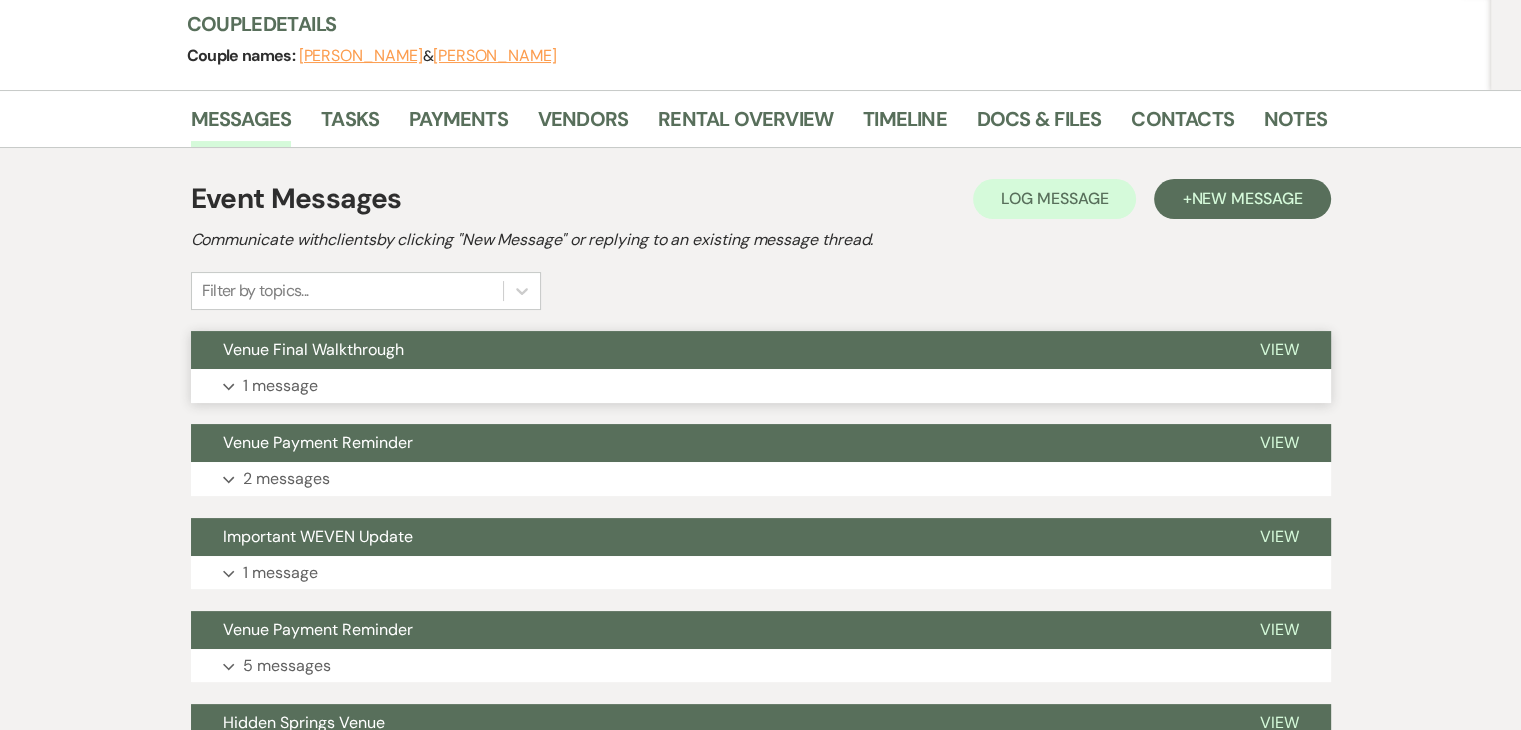 click on "Expand 1 message" at bounding box center [761, 386] 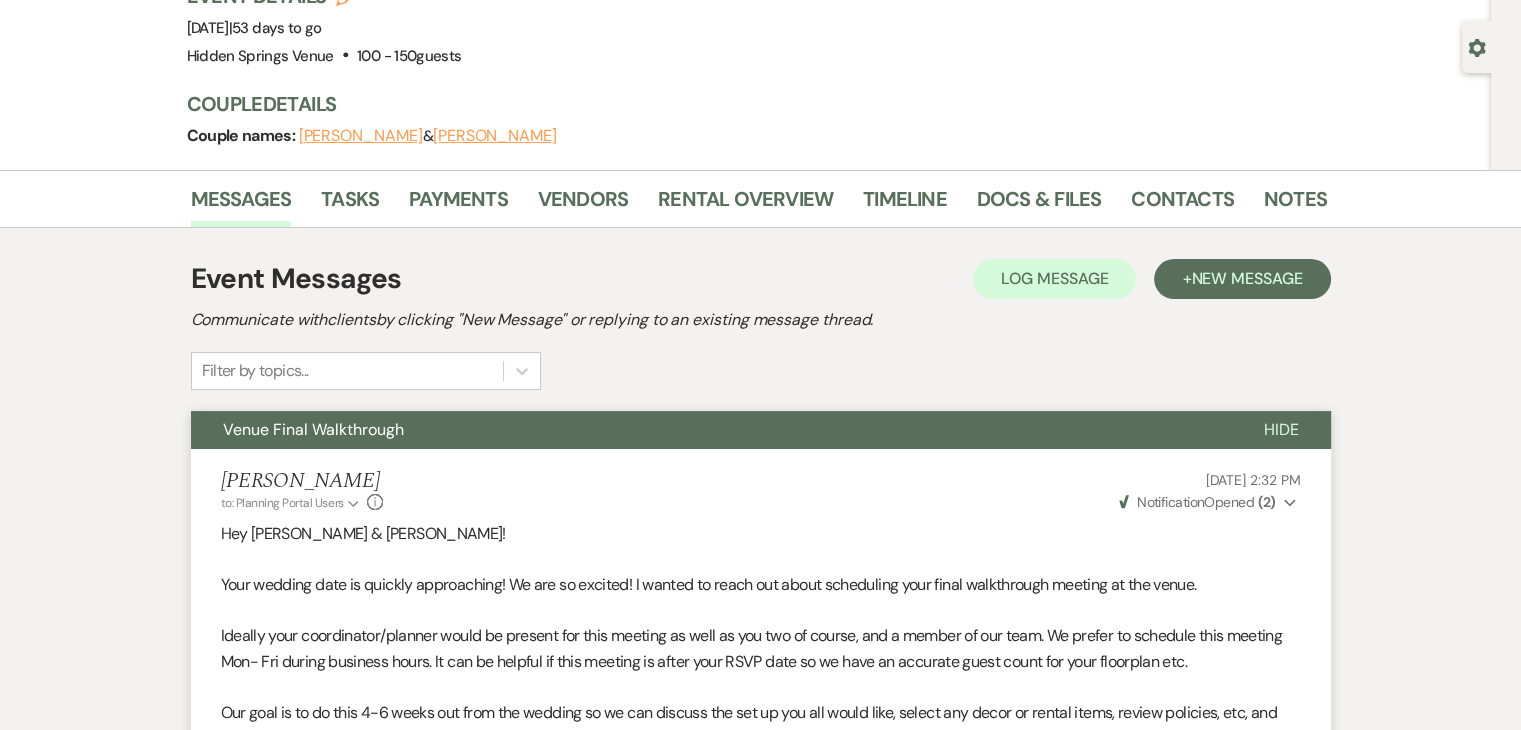 scroll, scrollTop: 0, scrollLeft: 0, axis: both 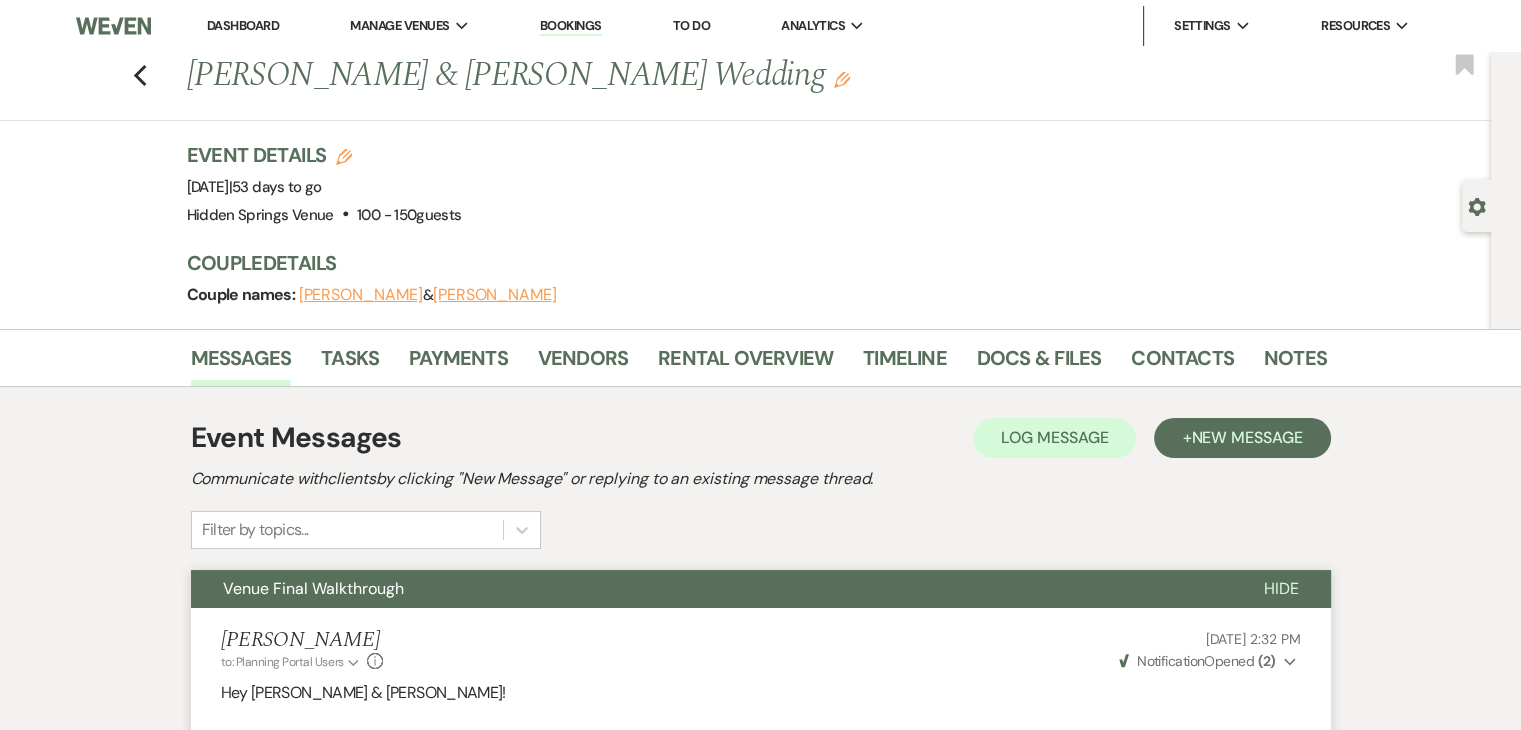 click on "Dashboard" at bounding box center [243, 25] 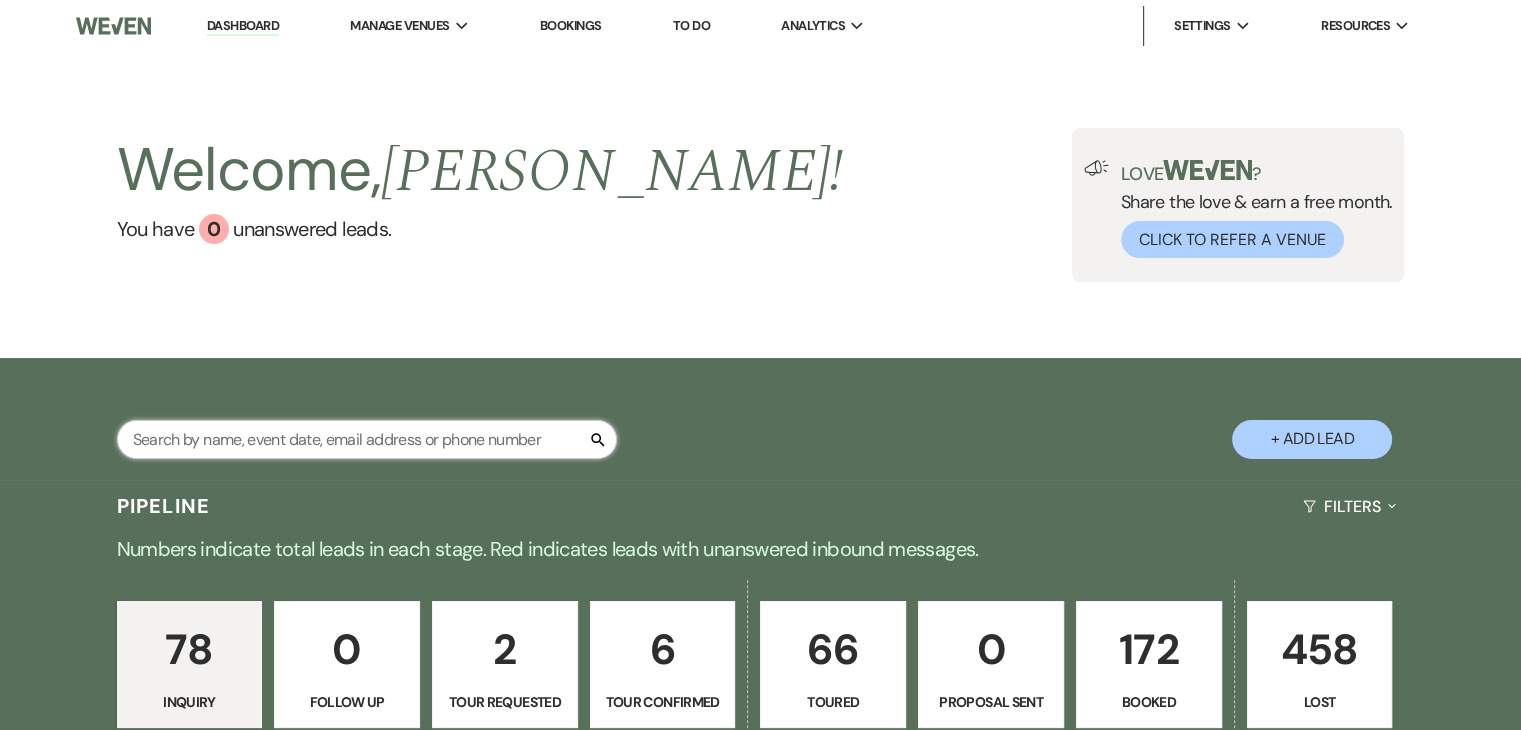 click at bounding box center [367, 439] 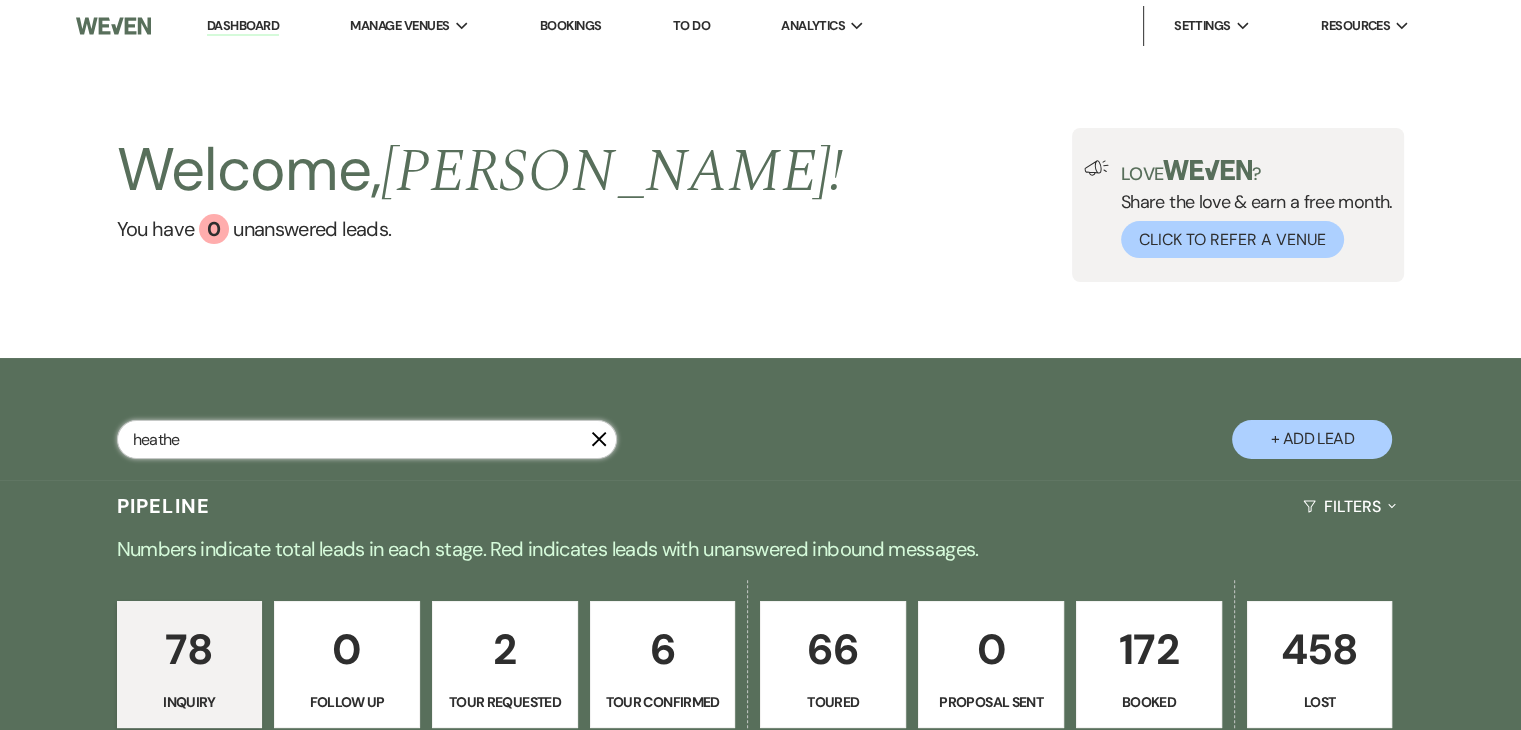 type on "[PERSON_NAME]" 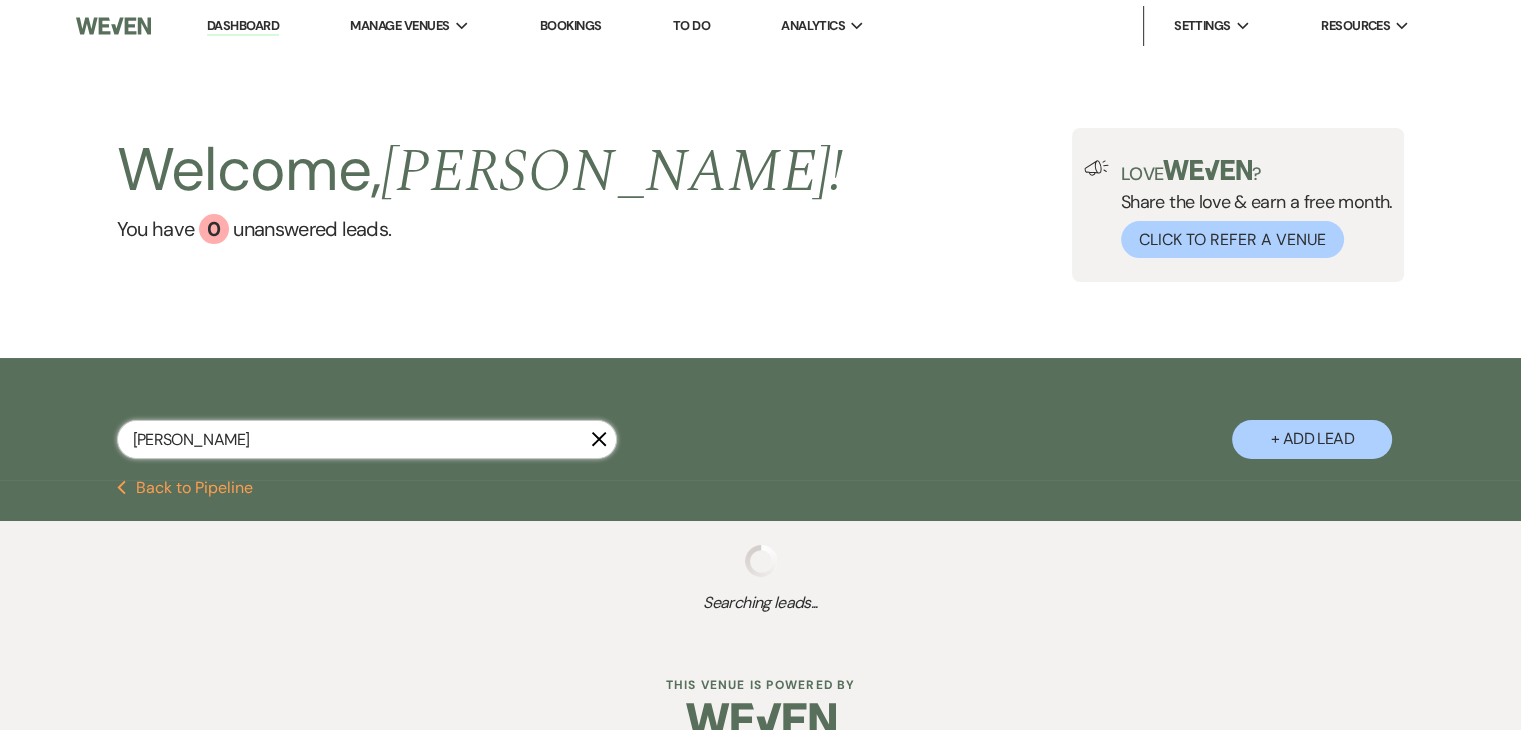 select on "5" 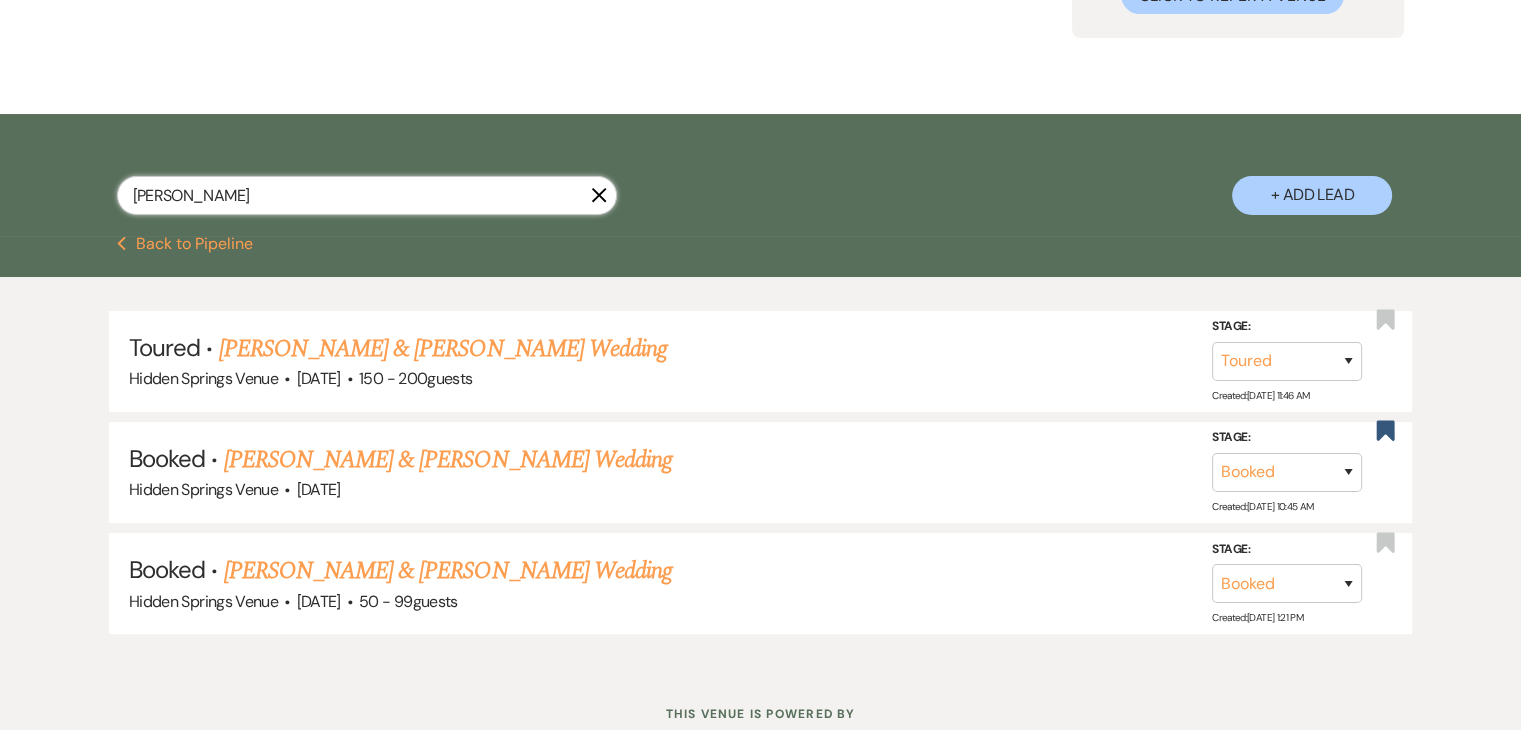 scroll, scrollTop: 246, scrollLeft: 0, axis: vertical 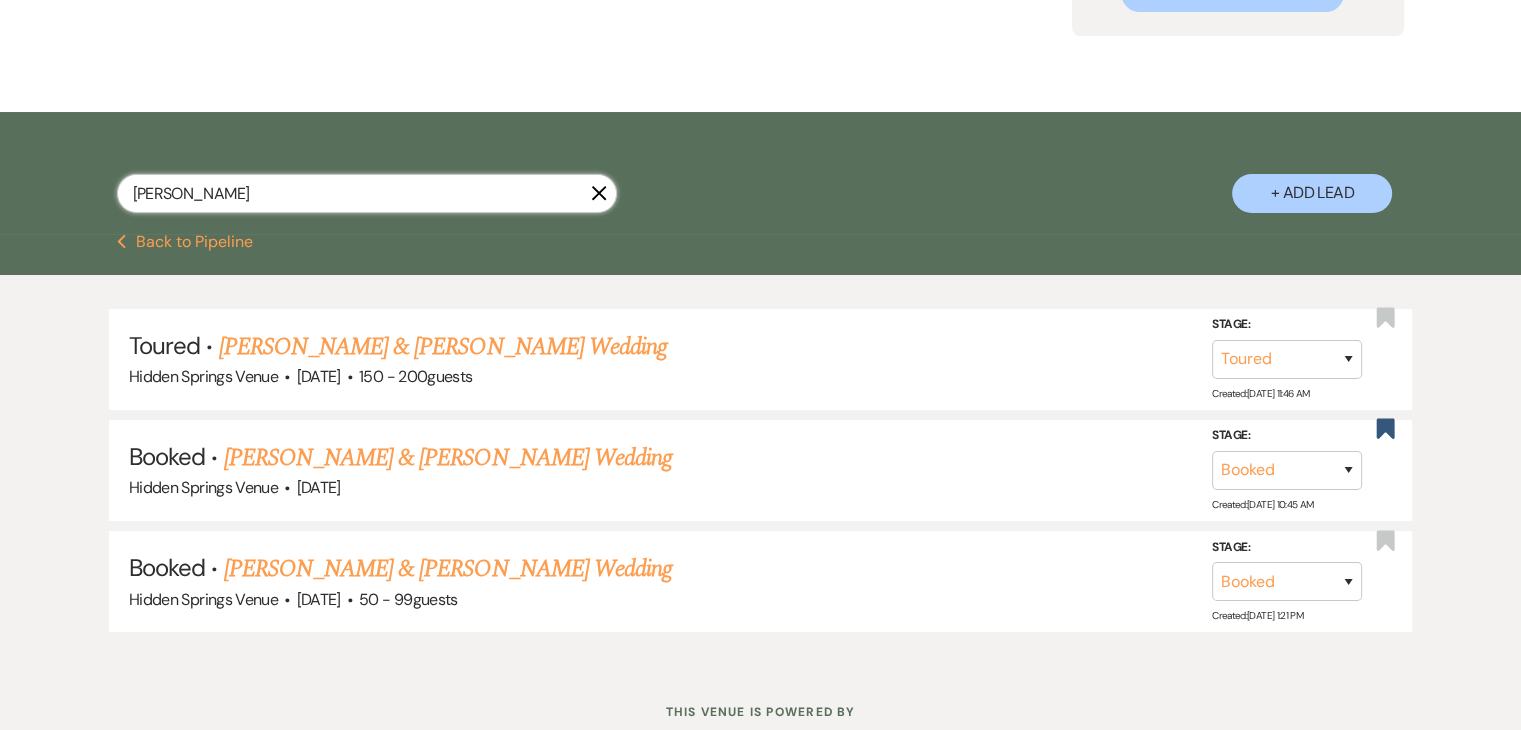 type on "[PERSON_NAME]" 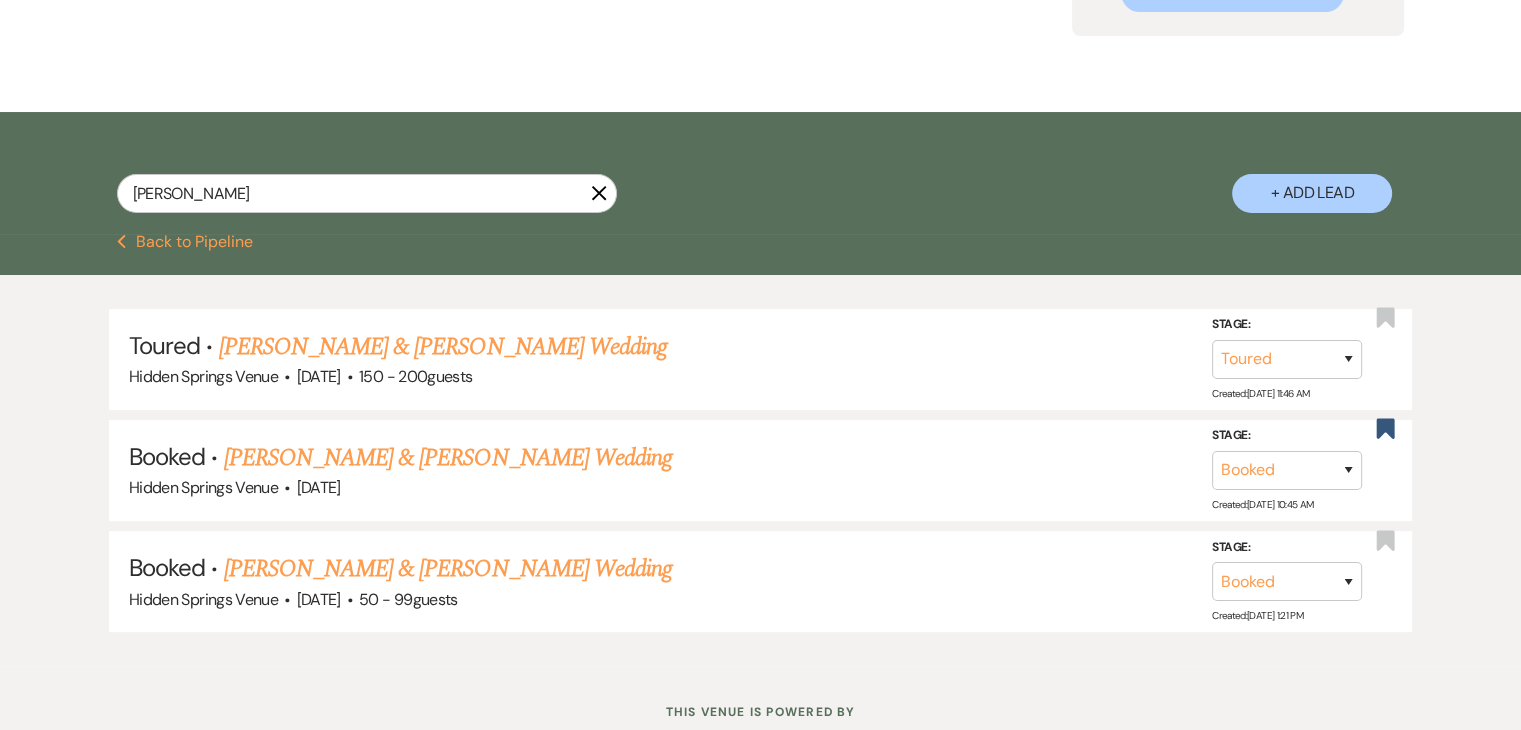 click on "[PERSON_NAME] & [PERSON_NAME] Wedding" at bounding box center (448, 458) 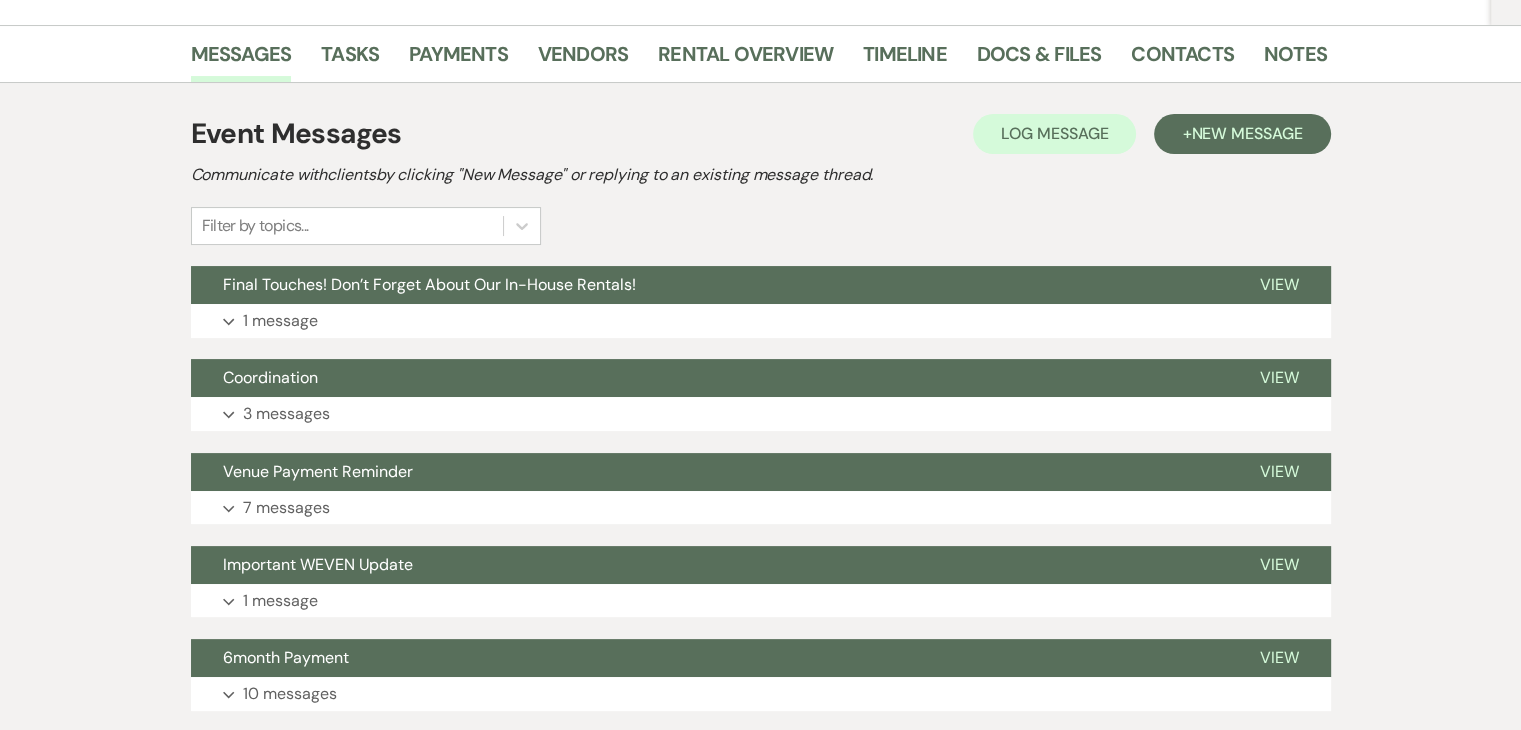 scroll, scrollTop: 308, scrollLeft: 0, axis: vertical 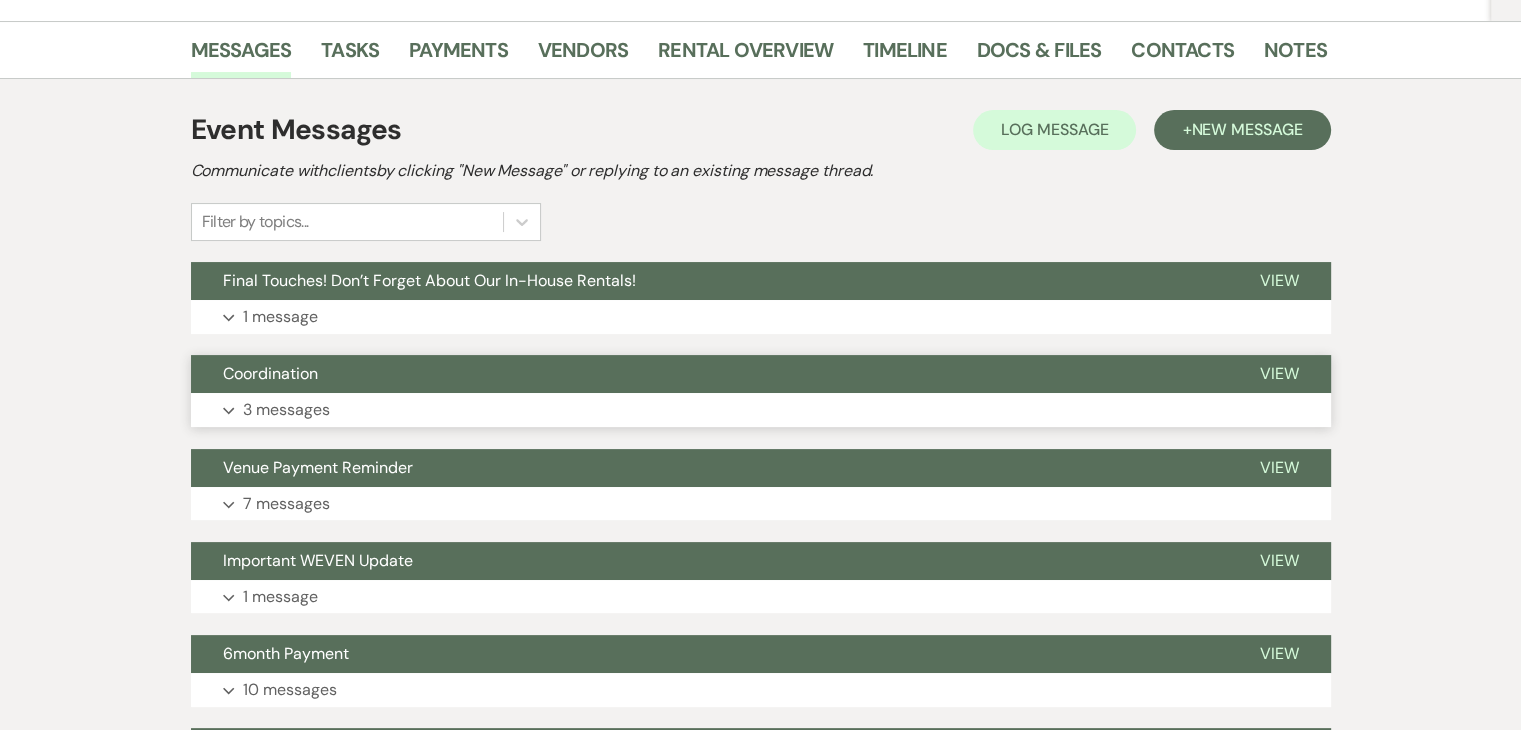 click on "Expand 3 messages" at bounding box center [761, 410] 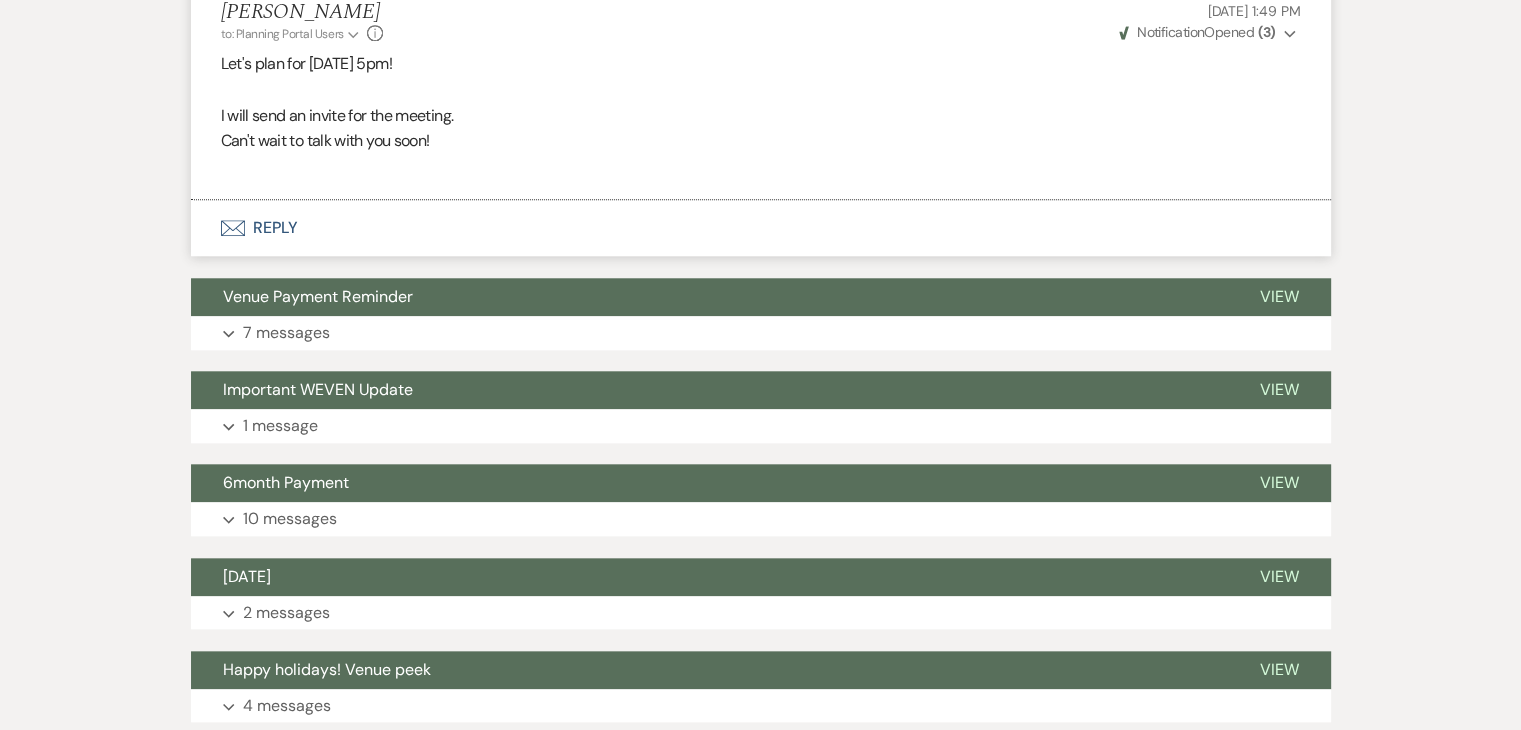 scroll, scrollTop: 1967, scrollLeft: 0, axis: vertical 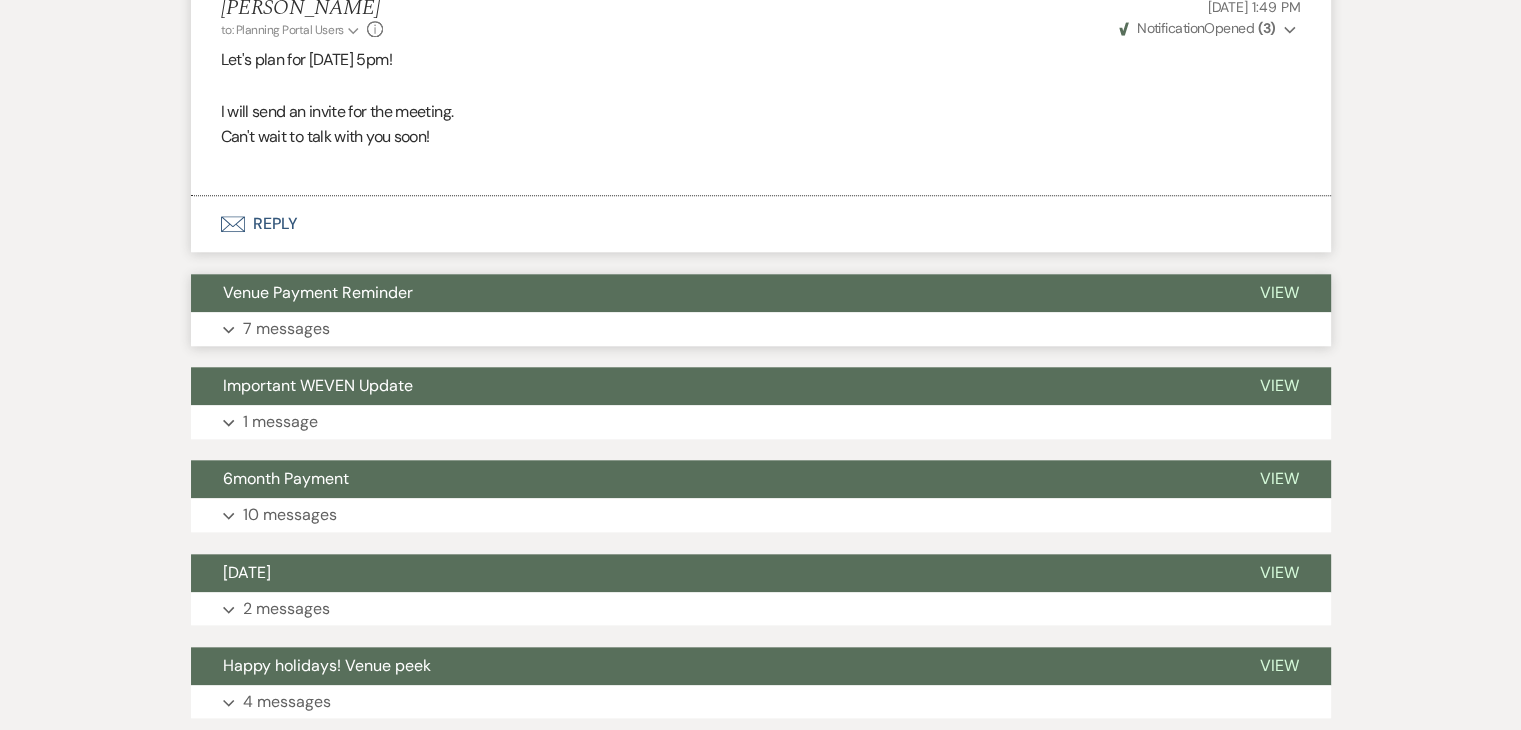 click on "Expand 7 messages" at bounding box center [761, 329] 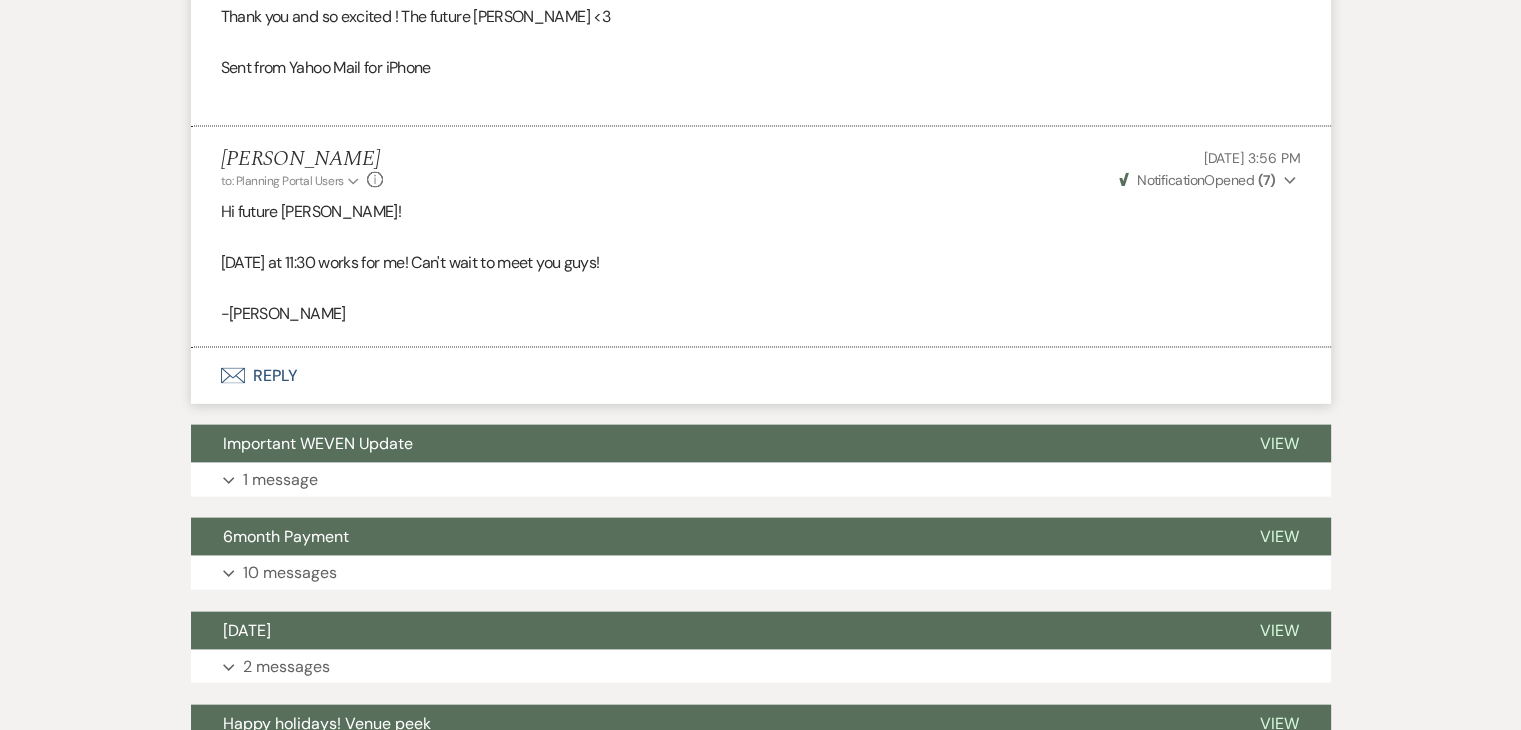 scroll, scrollTop: 4231, scrollLeft: 0, axis: vertical 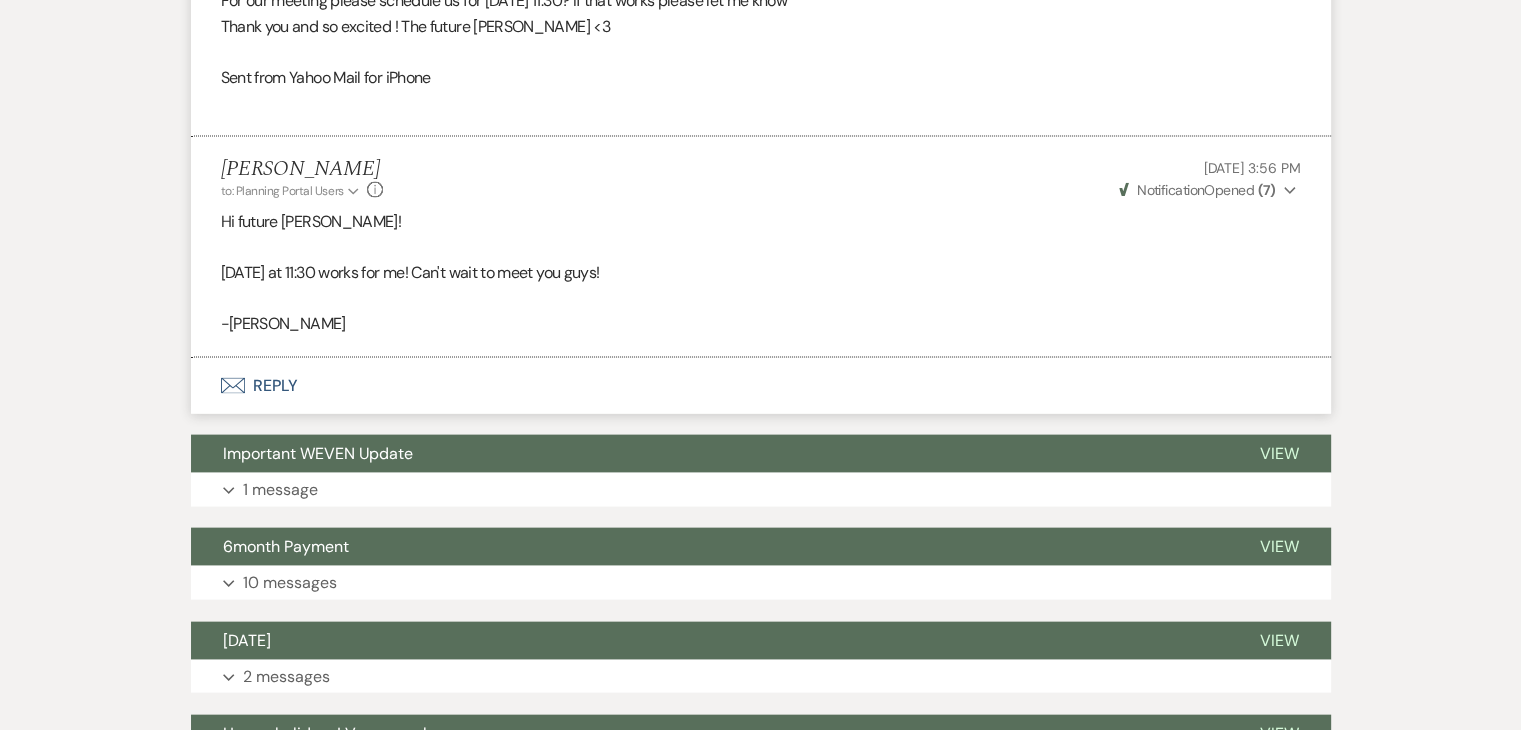 click on "Envelope Reply" at bounding box center [761, 386] 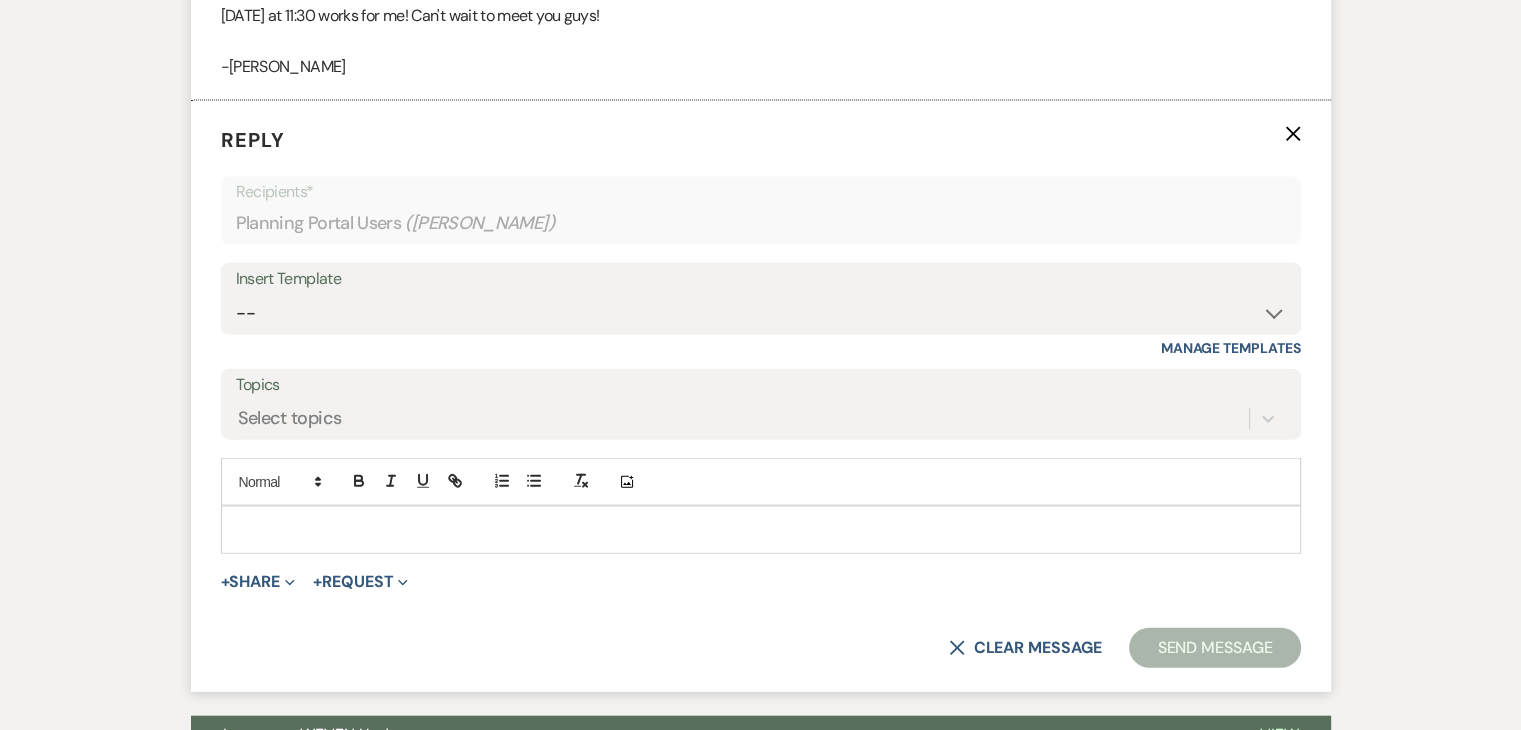 scroll, scrollTop: 4539, scrollLeft: 0, axis: vertical 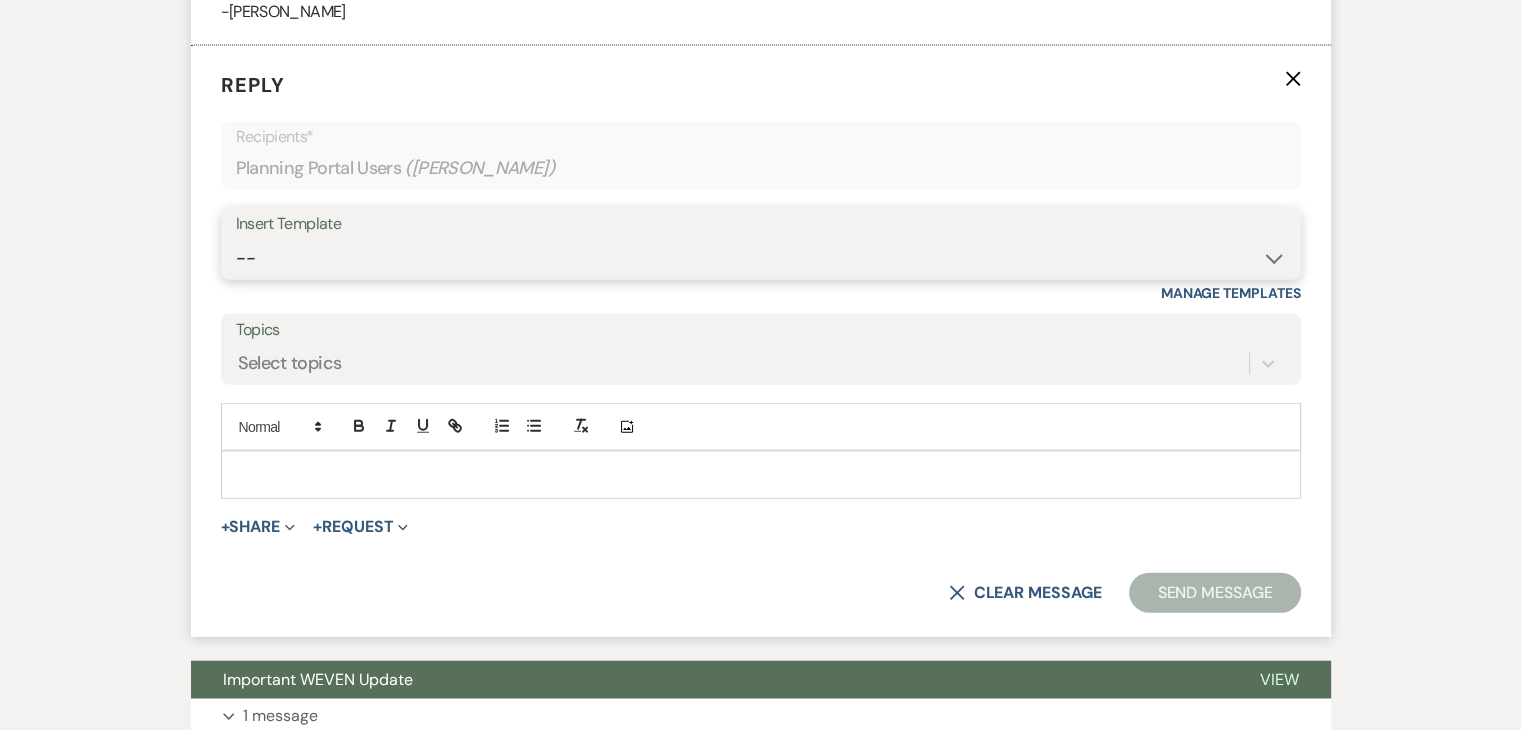 click on "-- Initial Inquiry Response Tour Request Response Follow Up Review Email Check-in Email Welcome Email Weven Planning Portal Introduction (Previously Booked Clients) Contract (Pre-Booked Leads) *Updated Weven Planning Portal Introduction (Booked Events) *Updated Open House Cabin Rental Reminders Coordination Package Facebook Ad Inquiry Updated Initial Inquiry Response Coordination Inquiry + Reminder Venue Final Walkthrough- Hosting Venue Payment Reminder Here Comes the Guide Inquiry Initial Inquiry- Zola template Virtual Tour Packet Cabin Invoice Details Coordination Initial Contact Message Coordinator Welcome Message Venue Final Walkthrough- HSV Coordinating Platform Changing Update Rental Reminders" at bounding box center [761, 258] 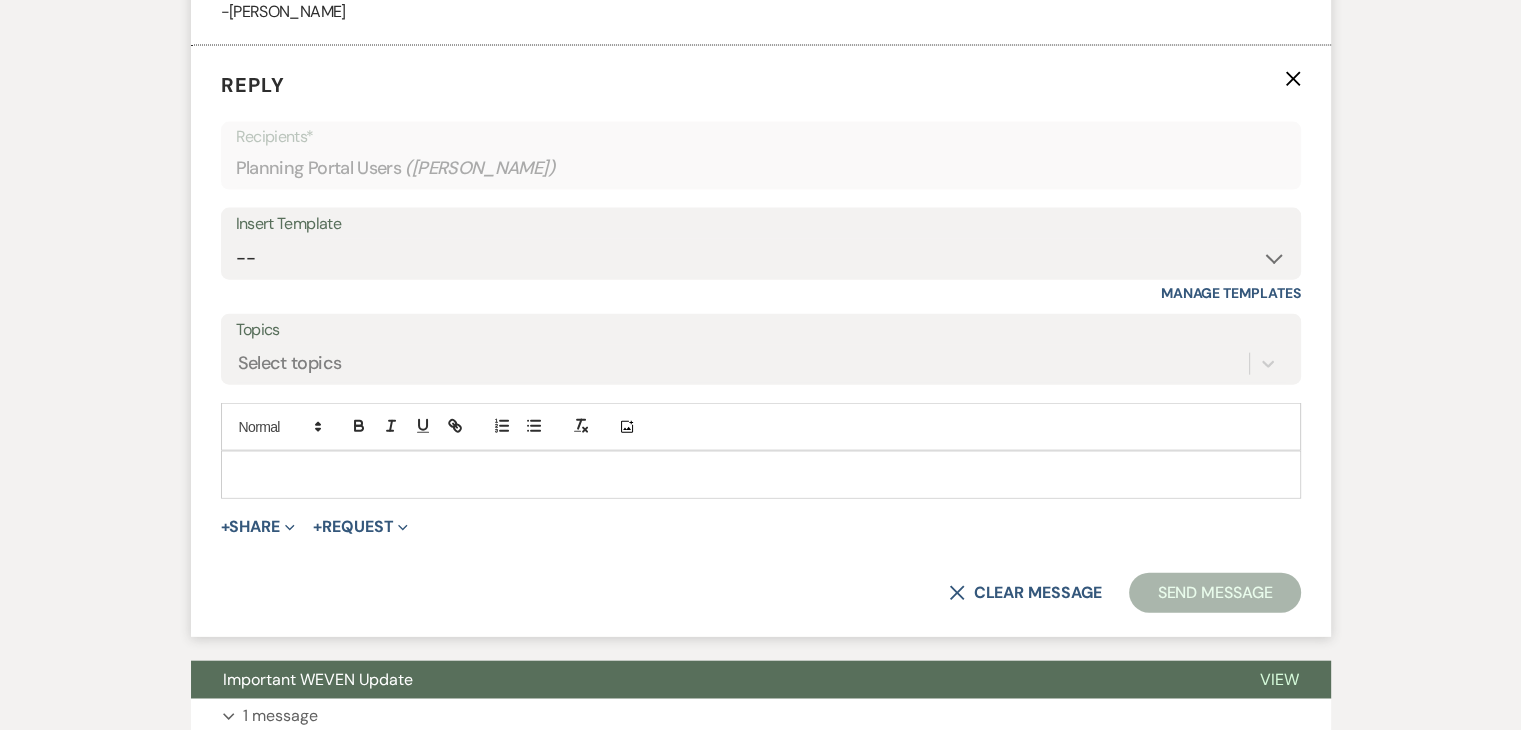 click on "Messages Tasks Payments Vendors Rental Overview Timeline Docs & Files Contacts Notes Event Messages   Log Log Message +  New Message Communicate with  clients  by clicking "New Message" or replying to an existing message thread. Filter by topics... Final Touches! Don’t Forget About Our In-House Rentals!  View Expand 1 message Coordination Hide [PERSON_NAME] to: Planning Portal Users Expand Info Event Details [DATE] 4:08 PM Weven Check Notification  Opened   ( 13 ) Expand Hi! I’m so excited to be working with you on your big day! To get started, I’m sharing a few planning documents that will help us gather important details. You may not have all of the answers to these questions and that is totally okay! If you have any questions or need assistance, just let me know—I’m happy to help!  *Additionally, please upload any  vendor contracts  to the documents tab as you receive them. Next Steps & Meetings (I’d love to schedule both our initial planning meeting and final walkthrough) Cheers, Docs" at bounding box center [760, -1211] 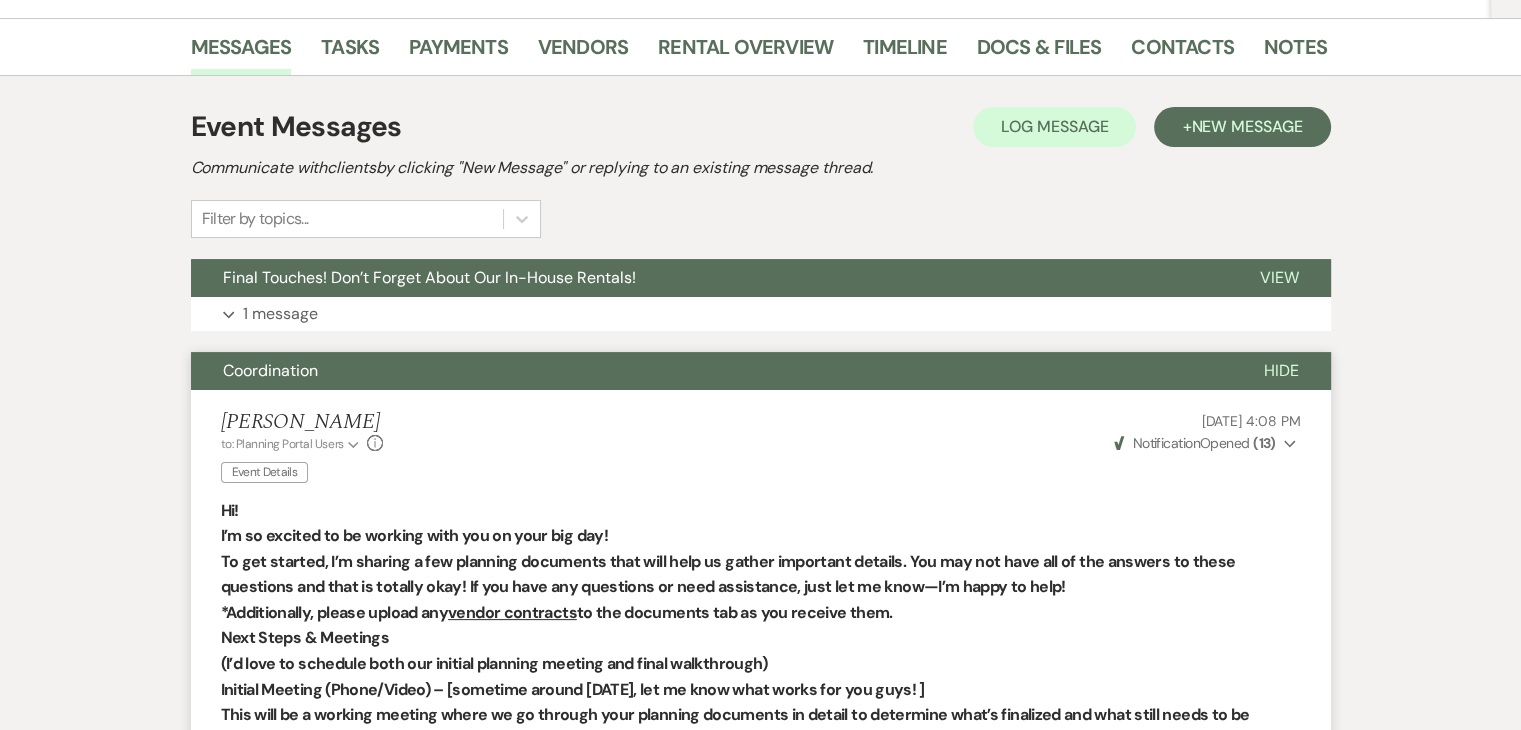 scroll, scrollTop: 310, scrollLeft: 0, axis: vertical 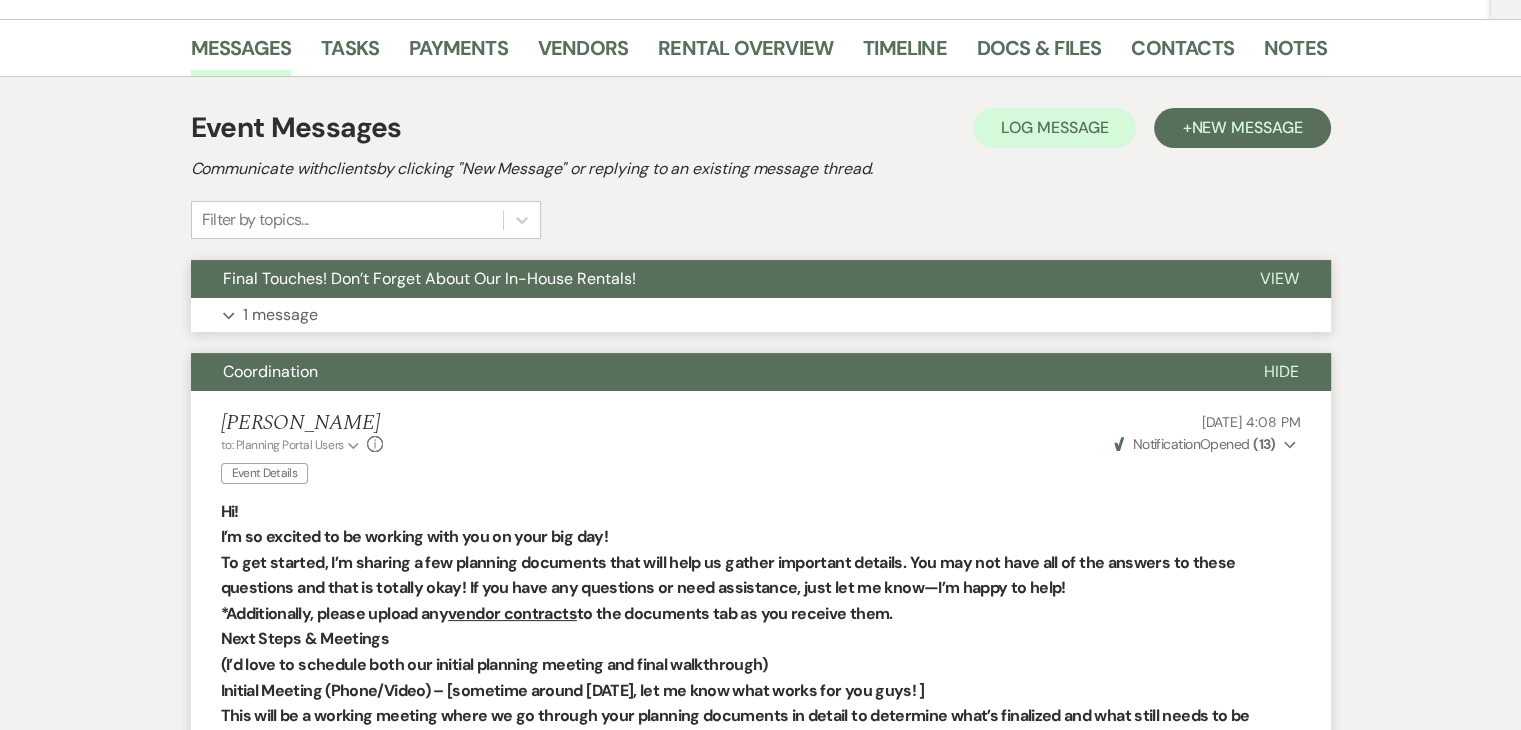 click on "Final Touches! Don’t Forget About Our In-House Rentals!" at bounding box center (709, 279) 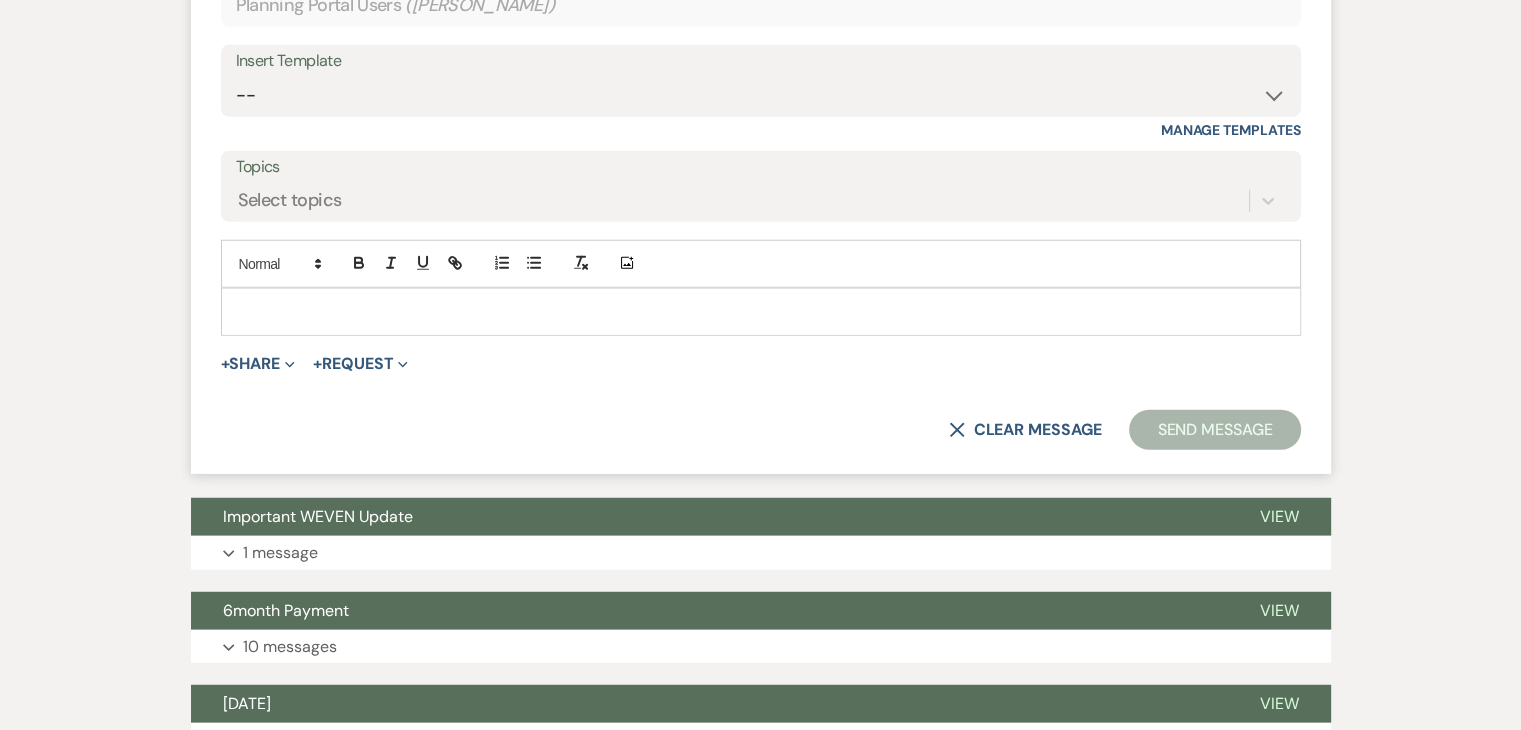 scroll, scrollTop: 5251, scrollLeft: 0, axis: vertical 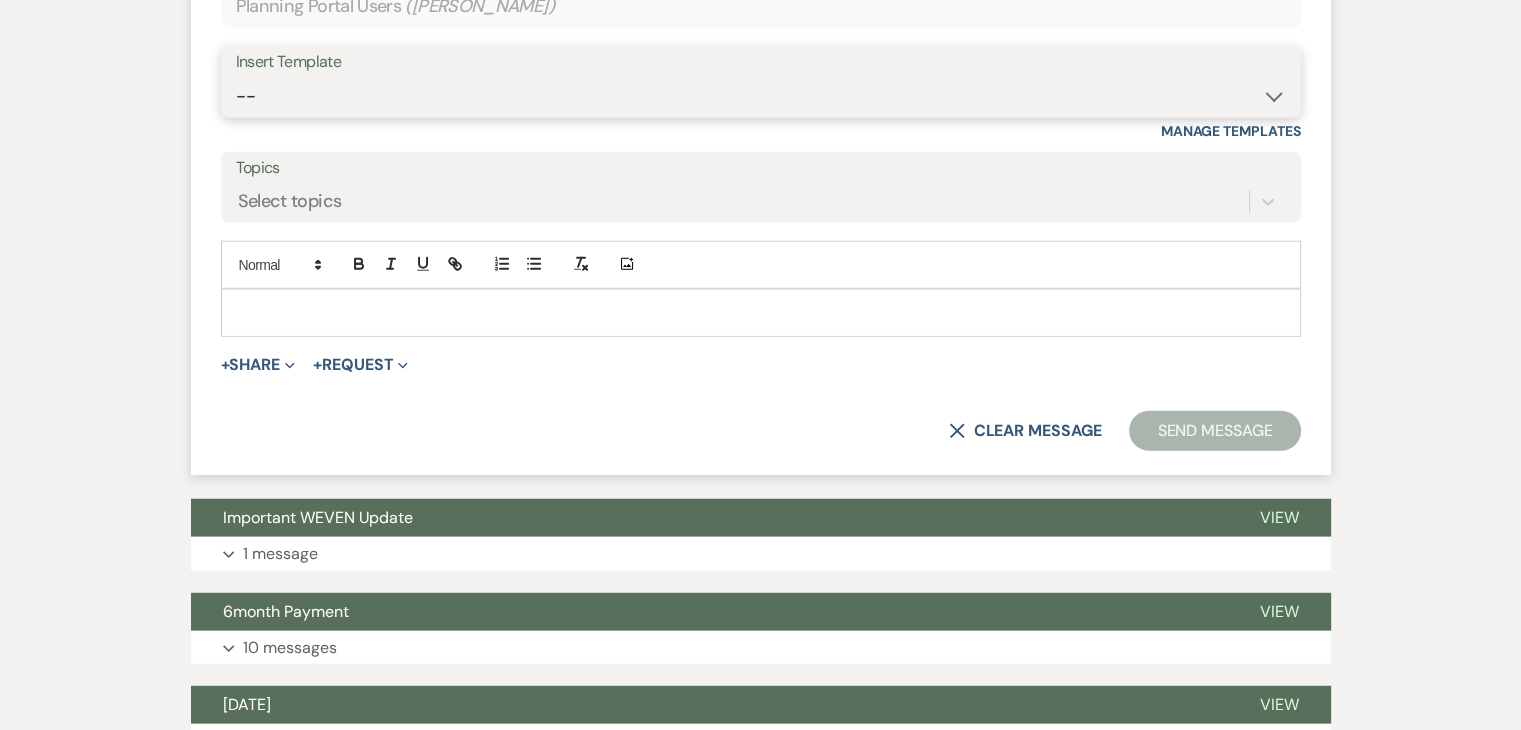 click on "-- Initial Inquiry Response Tour Request Response Follow Up Review Email Check-in Email Welcome Email Weven Planning Portal Introduction (Previously Booked Clients) Contract (Pre-Booked Leads) *Updated Weven Planning Portal Introduction (Booked Events) *Updated Open House Cabin Rental Reminders Coordination Package Facebook Ad Inquiry Updated Initial Inquiry Response Coordination Inquiry + Reminder Venue Final Walkthrough- Hosting Venue Payment Reminder Here Comes the Guide Inquiry Initial Inquiry- Zola template Virtual Tour Packet Cabin Invoice Details Coordination Initial Contact Message Coordinator Welcome Message Venue Final Walkthrough- HSV Coordinating Platform Changing Update Rental Reminders" at bounding box center (761, 96) 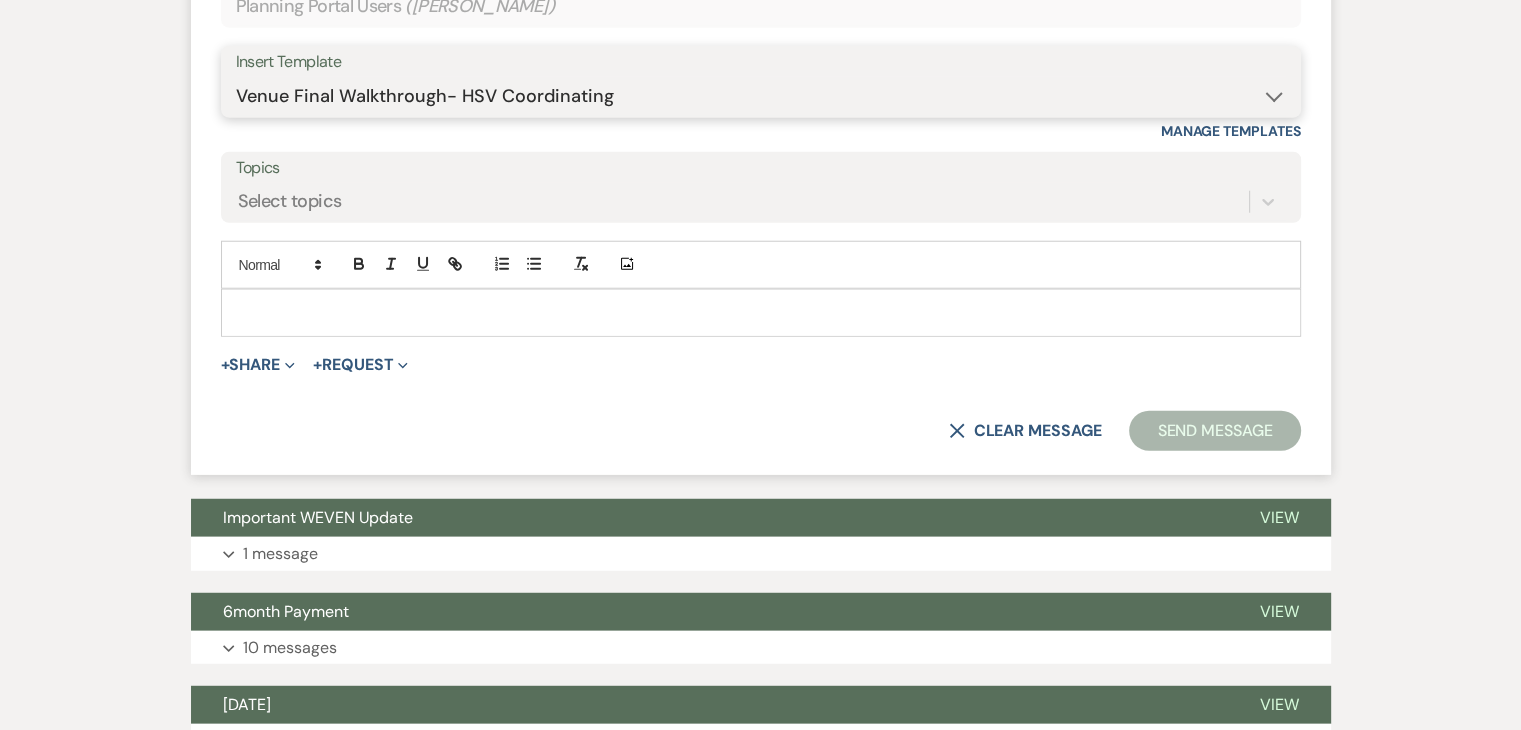 click on "-- Initial Inquiry Response Tour Request Response Follow Up Review Email Check-in Email Welcome Email Weven Planning Portal Introduction (Previously Booked Clients) Contract (Pre-Booked Leads) *Updated Weven Planning Portal Introduction (Booked Events) *Updated Open House Cabin Rental Reminders Coordination Package Facebook Ad Inquiry Updated Initial Inquiry Response Coordination Inquiry + Reminder Venue Final Walkthrough- Hosting Venue Payment Reminder Here Comes the Guide Inquiry Initial Inquiry- Zola template Virtual Tour Packet Cabin Invoice Details Coordination Initial Contact Message Coordinator Welcome Message Venue Final Walkthrough- HSV Coordinating Platform Changing Update Rental Reminders" at bounding box center [761, 96] 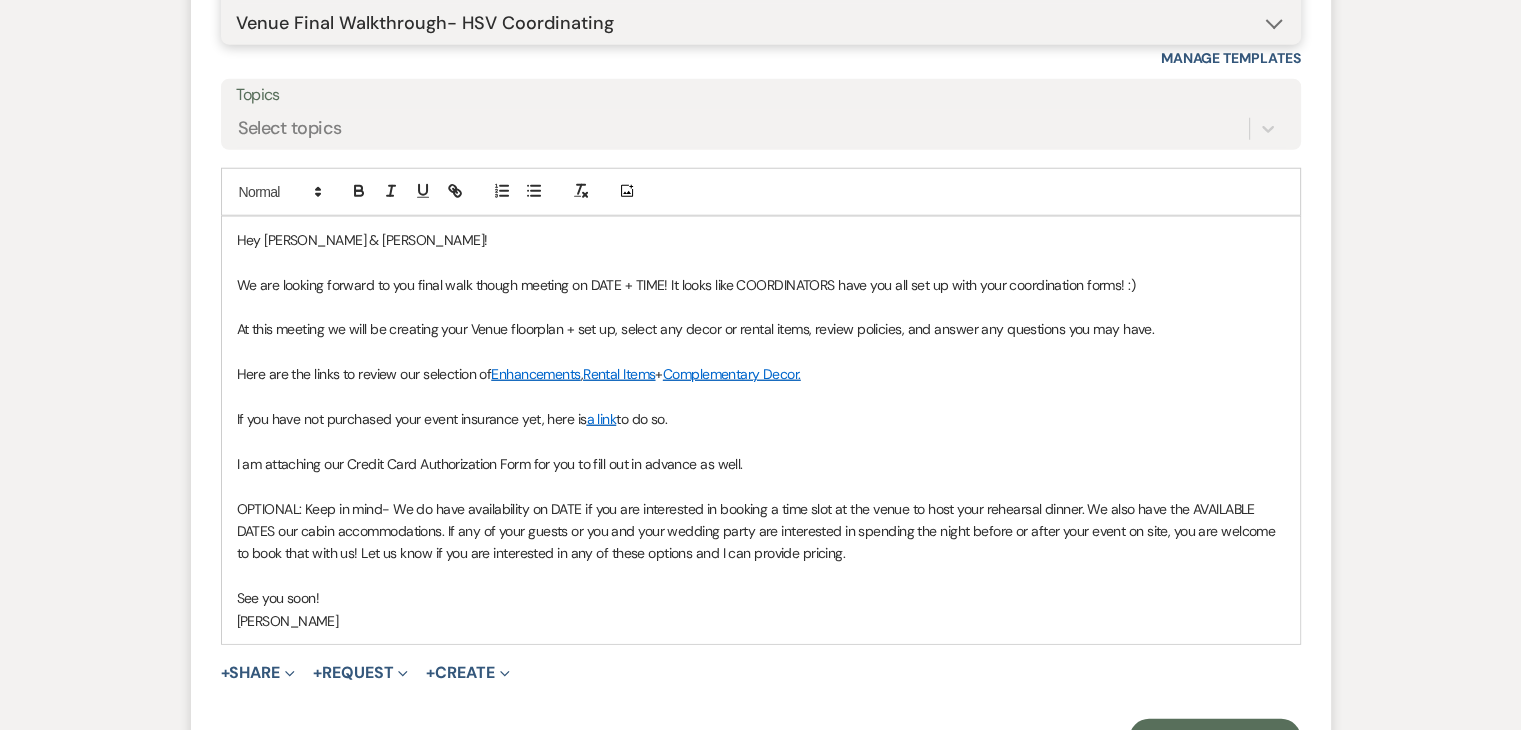 scroll, scrollTop: 5330, scrollLeft: 0, axis: vertical 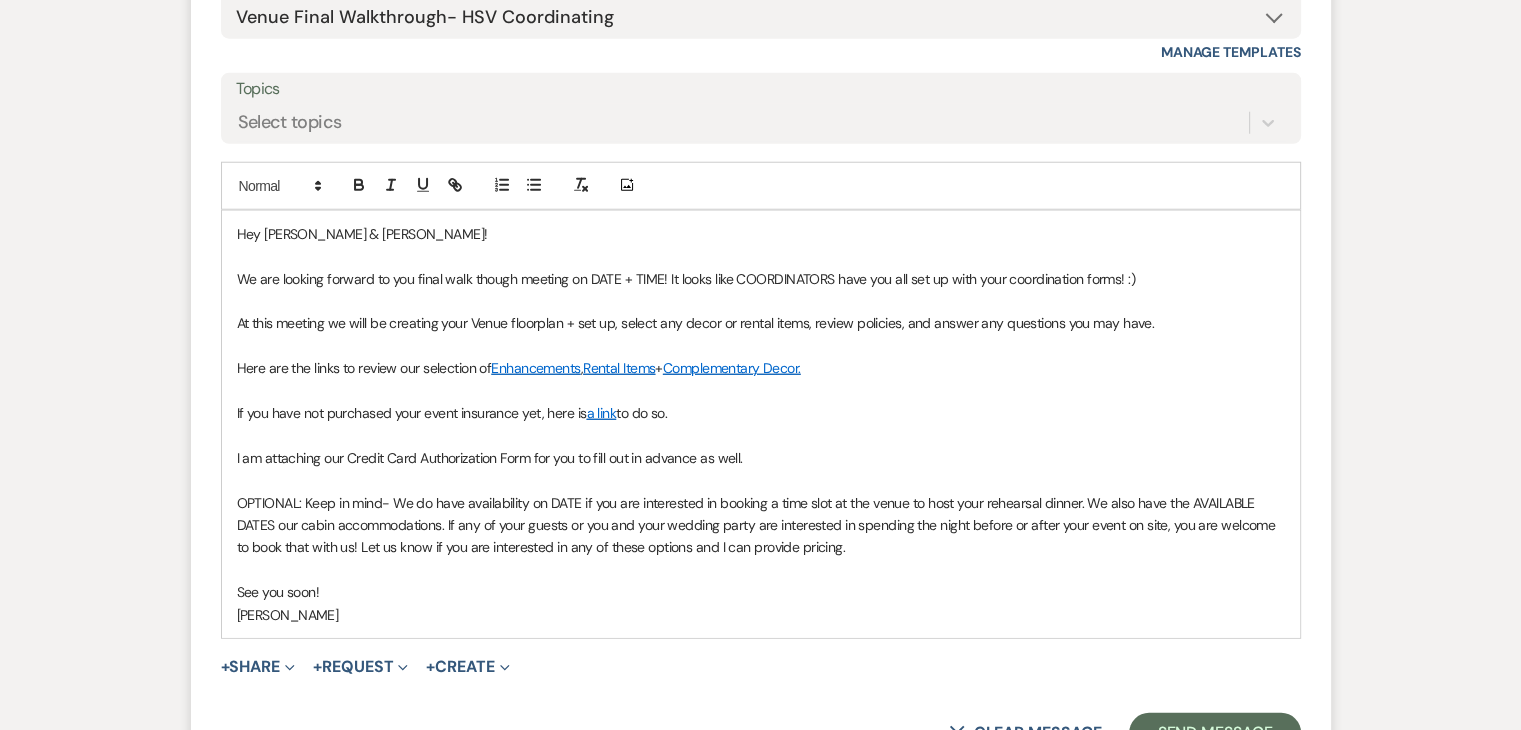 click on "We are looking forward to you final walk though meeting on DATE + TIME! It looks like COORDINATORS have you all set up with your coordination forms! :)" at bounding box center [686, 279] 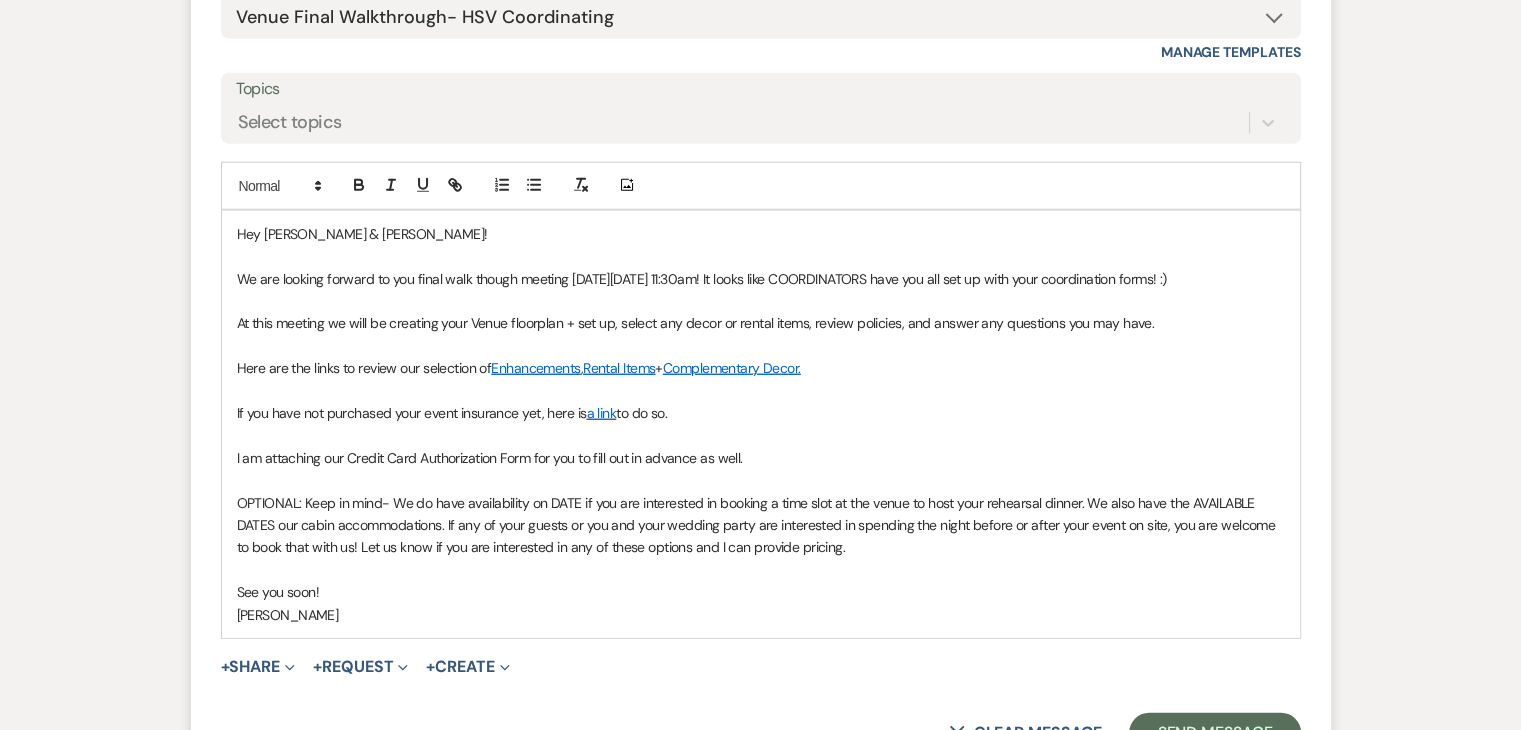 click on "We are looking forward to you final walk though meeting [DATE][DATE] 11:30am! It looks like COORDINATORS have you all set up with your coordination forms! :)" at bounding box center (702, 279) 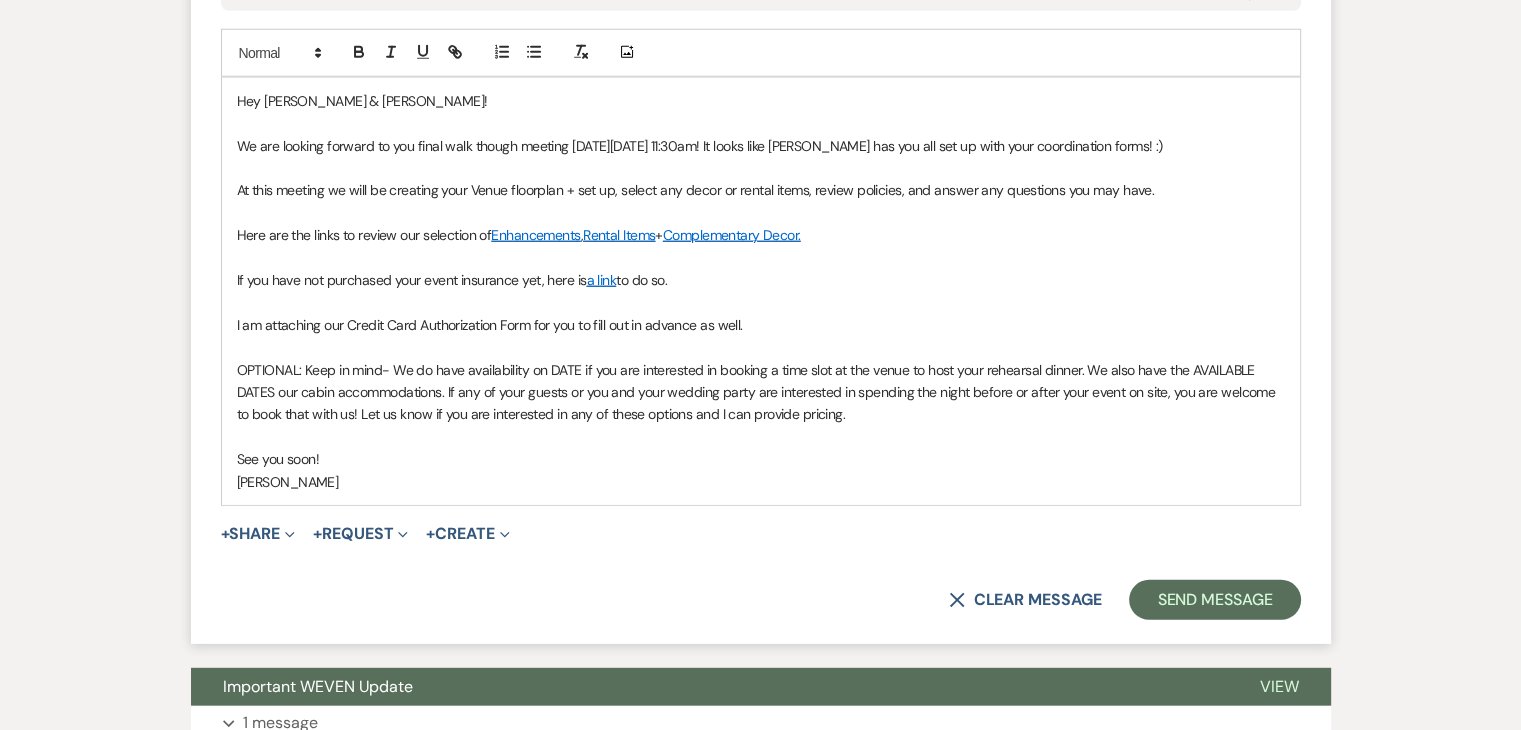 scroll, scrollTop: 5464, scrollLeft: 0, axis: vertical 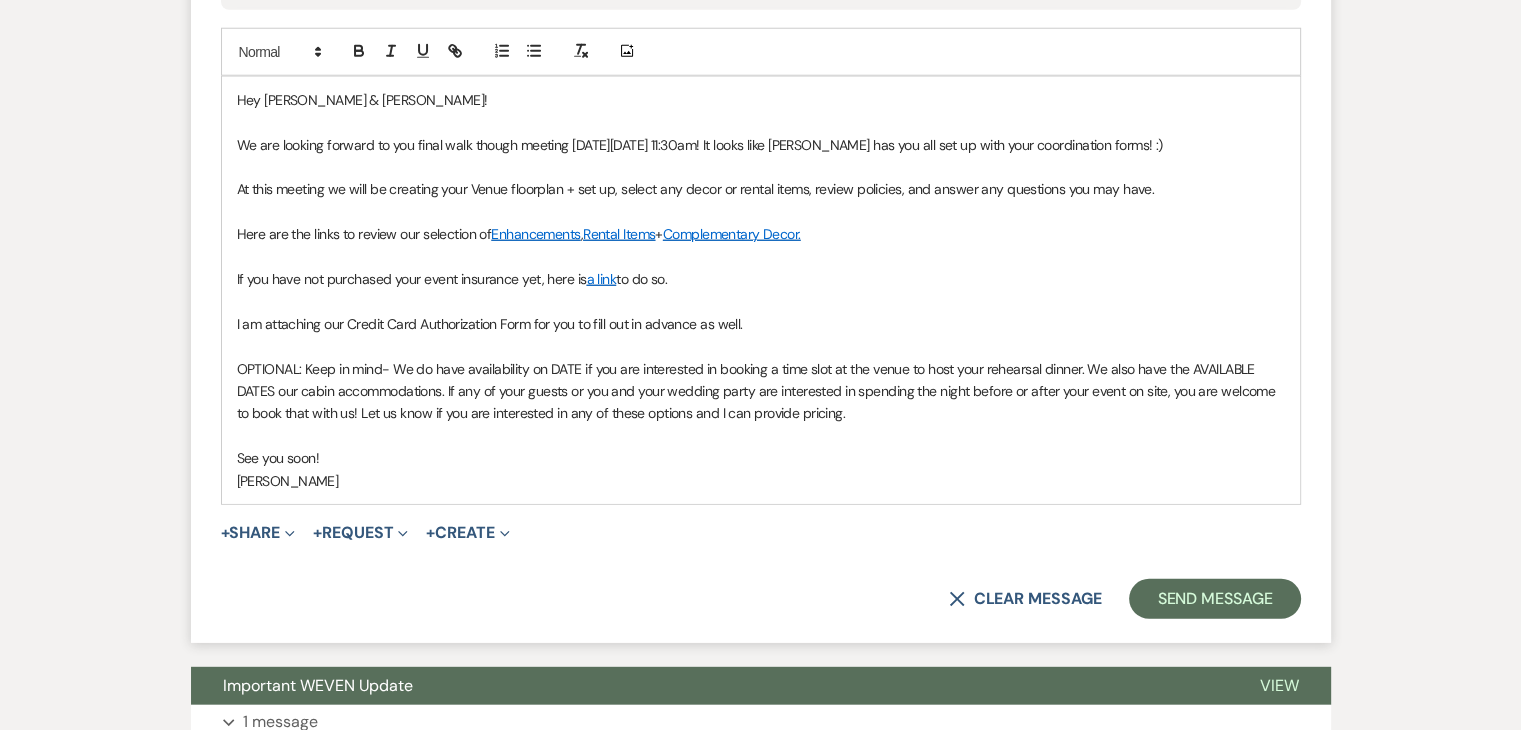 click on "I am attaching our Credit Card Authorization Form for you to fill out in advance as well." at bounding box center [761, 324] 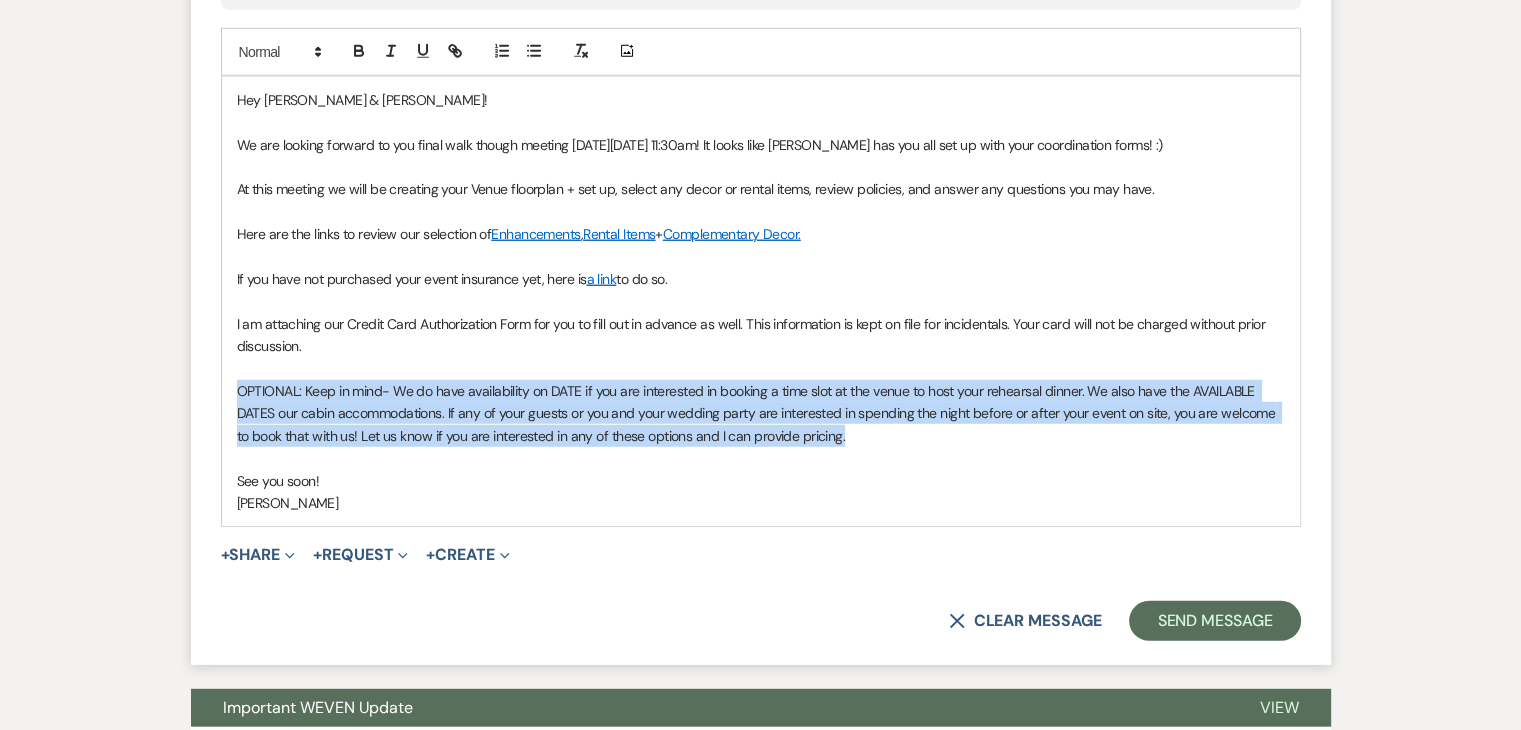 drag, startPoint x: 853, startPoint y: 460, endPoint x: 228, endPoint y: 410, distance: 626.9968 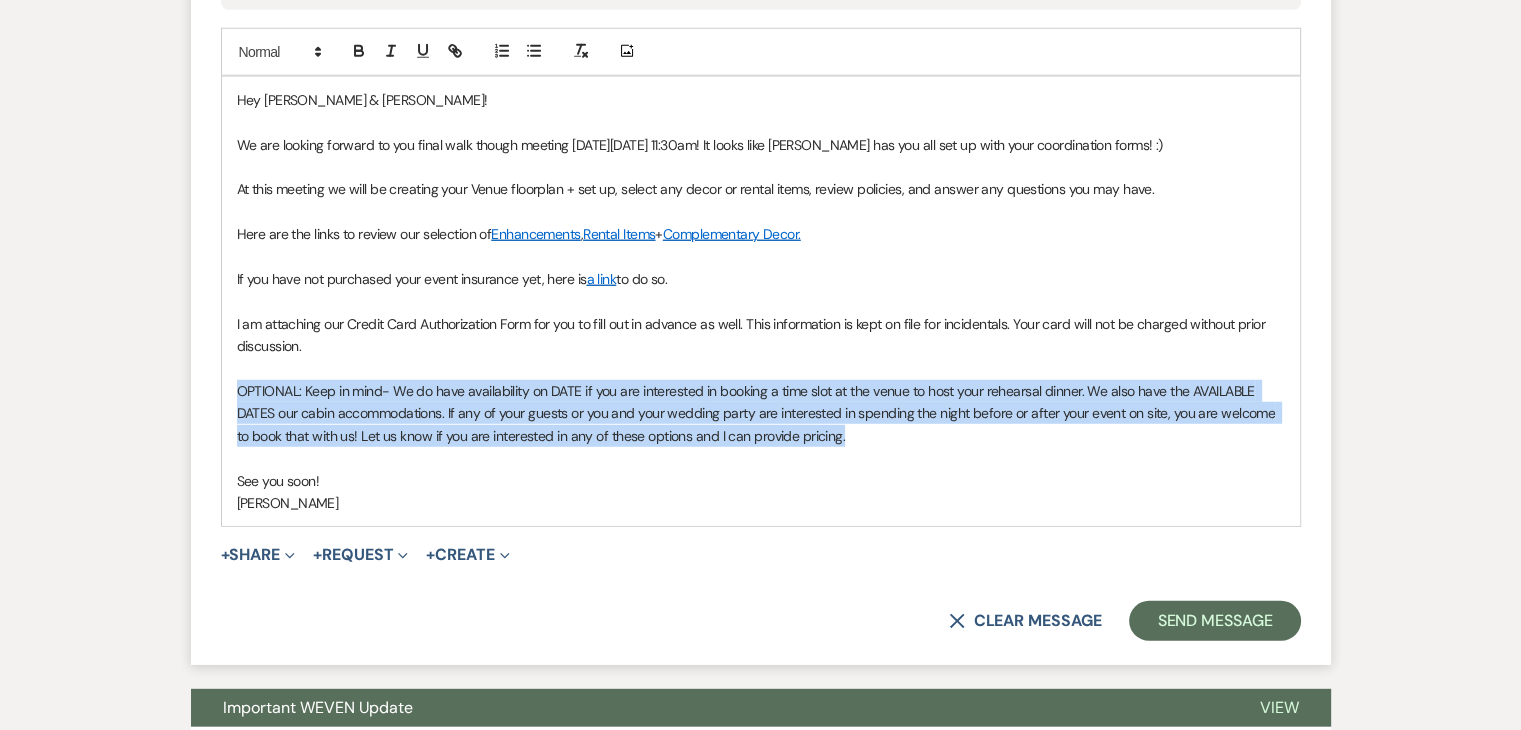 click on "Hey [PERSON_NAME] & [PERSON_NAME]! We are looking forward to you final walk though meeting [DATE][DATE] 11:30am! It looks like [PERSON_NAME] has you all set up with your coordination forms! :) At this meeting we will be creating your Venue floorplan + set up, select any decor or rental items, review policies, and answer any questions you may have.  Here are the links to review our selection of  Enhancements ,  Rental Items  +  Complementary Decor. If you have not purchased your event insurance yet, here is  a link  to do so. I am attaching our Credit Card Authorization Form for you to fill out in advance as well. This information is kept on file for incidentals. Your card will not be charged without prior discussion.  See you soon! [PERSON_NAME]" at bounding box center [761, 301] 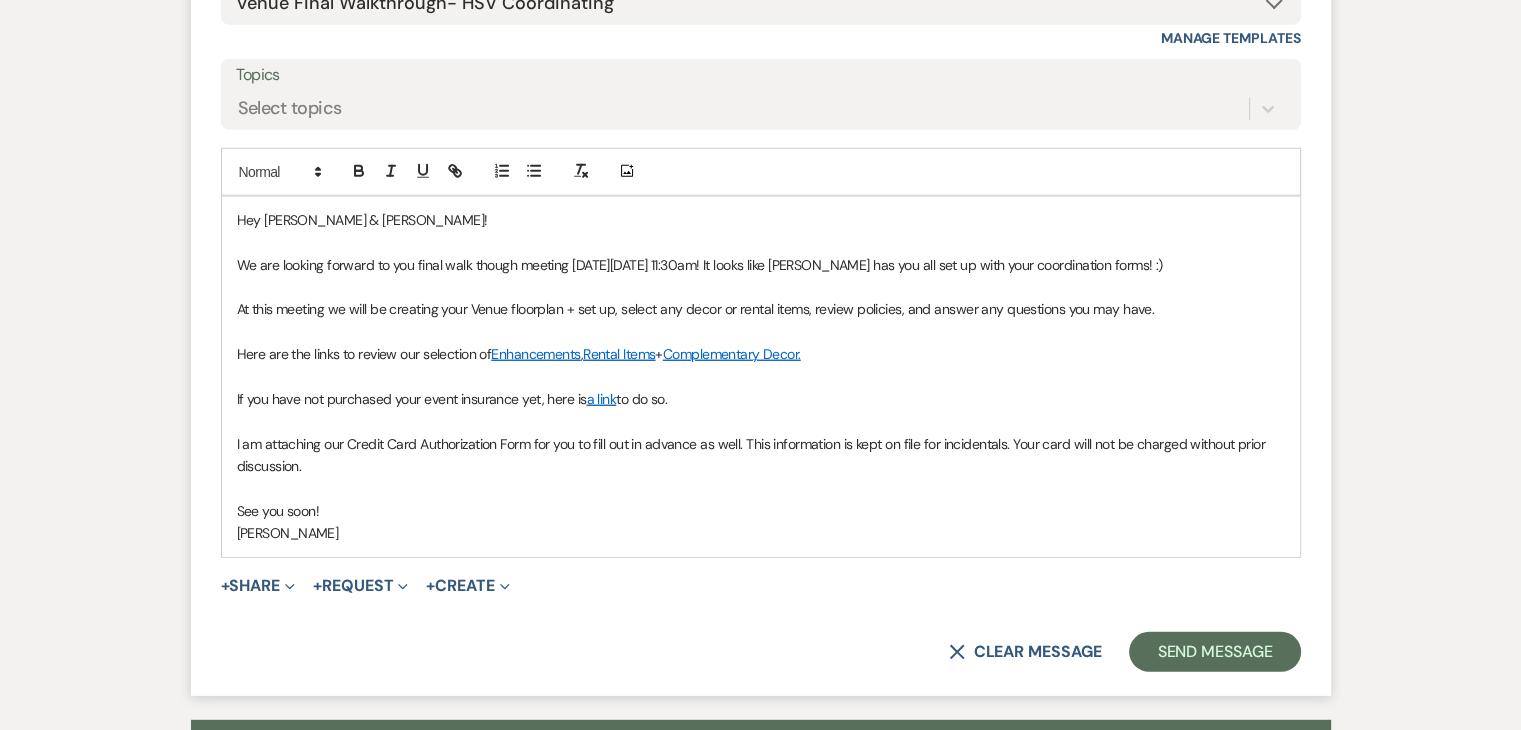scroll, scrollTop: 5344, scrollLeft: 0, axis: vertical 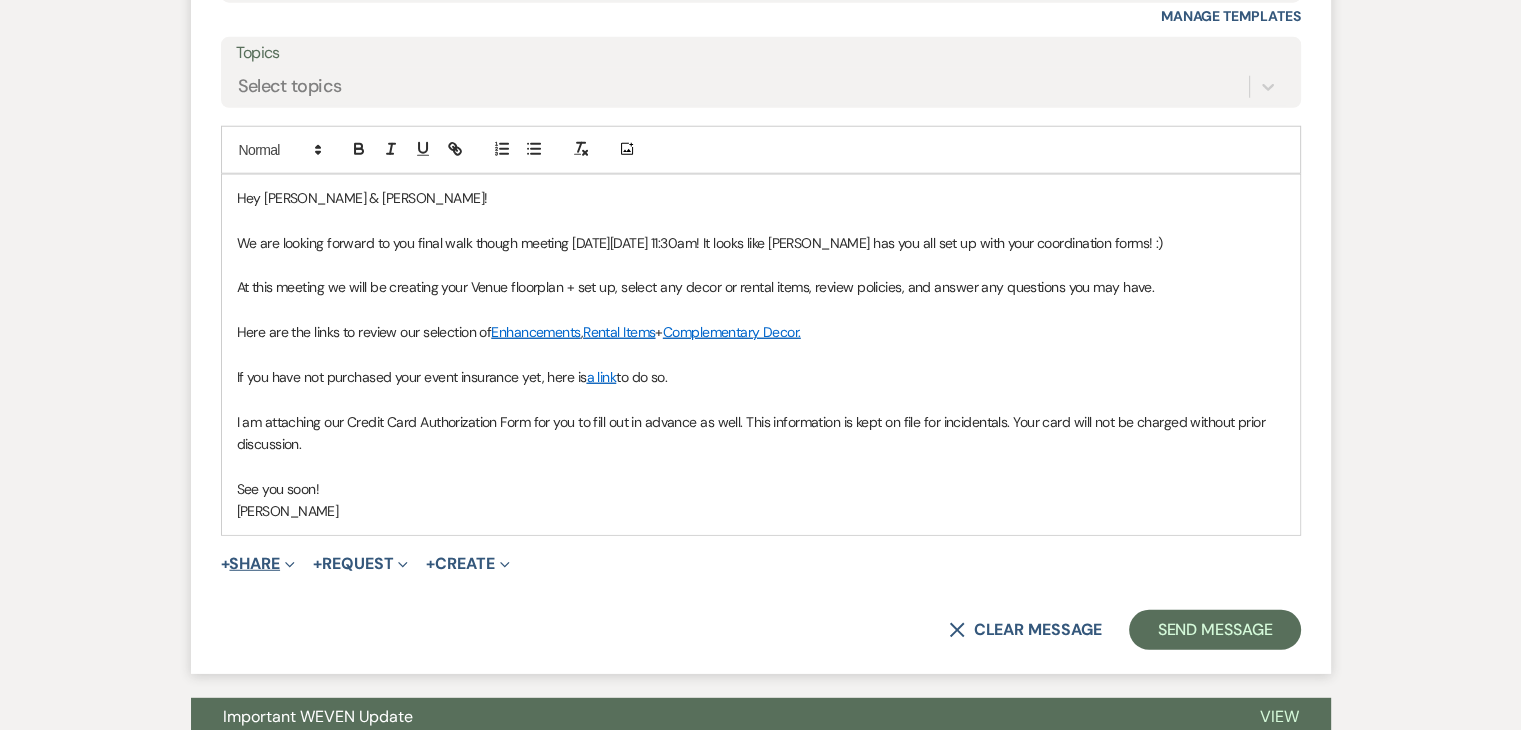 click on "+  Share Expand" at bounding box center (258, 564) 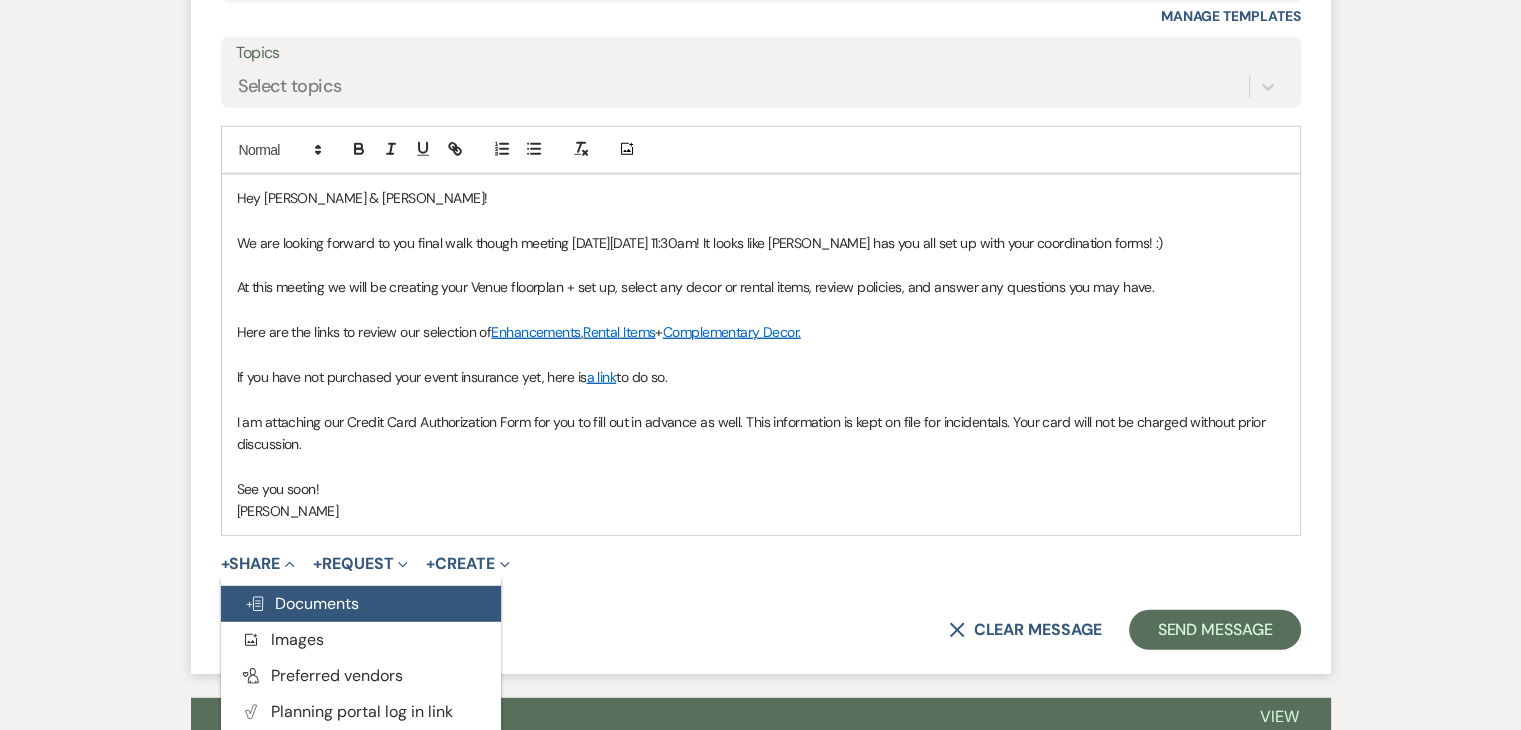 click on "Doc Upload Documents" at bounding box center [302, 603] 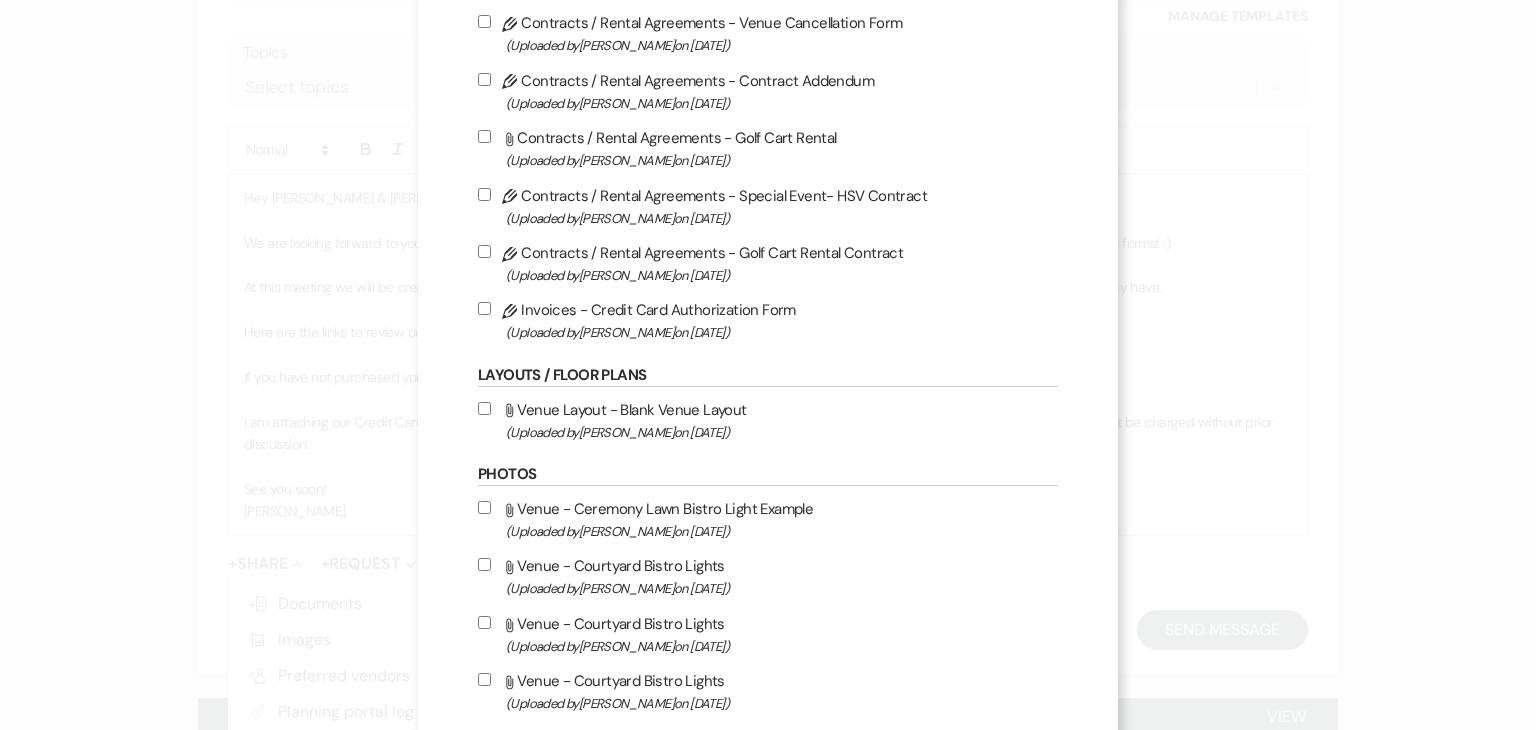 scroll, scrollTop: 412, scrollLeft: 0, axis: vertical 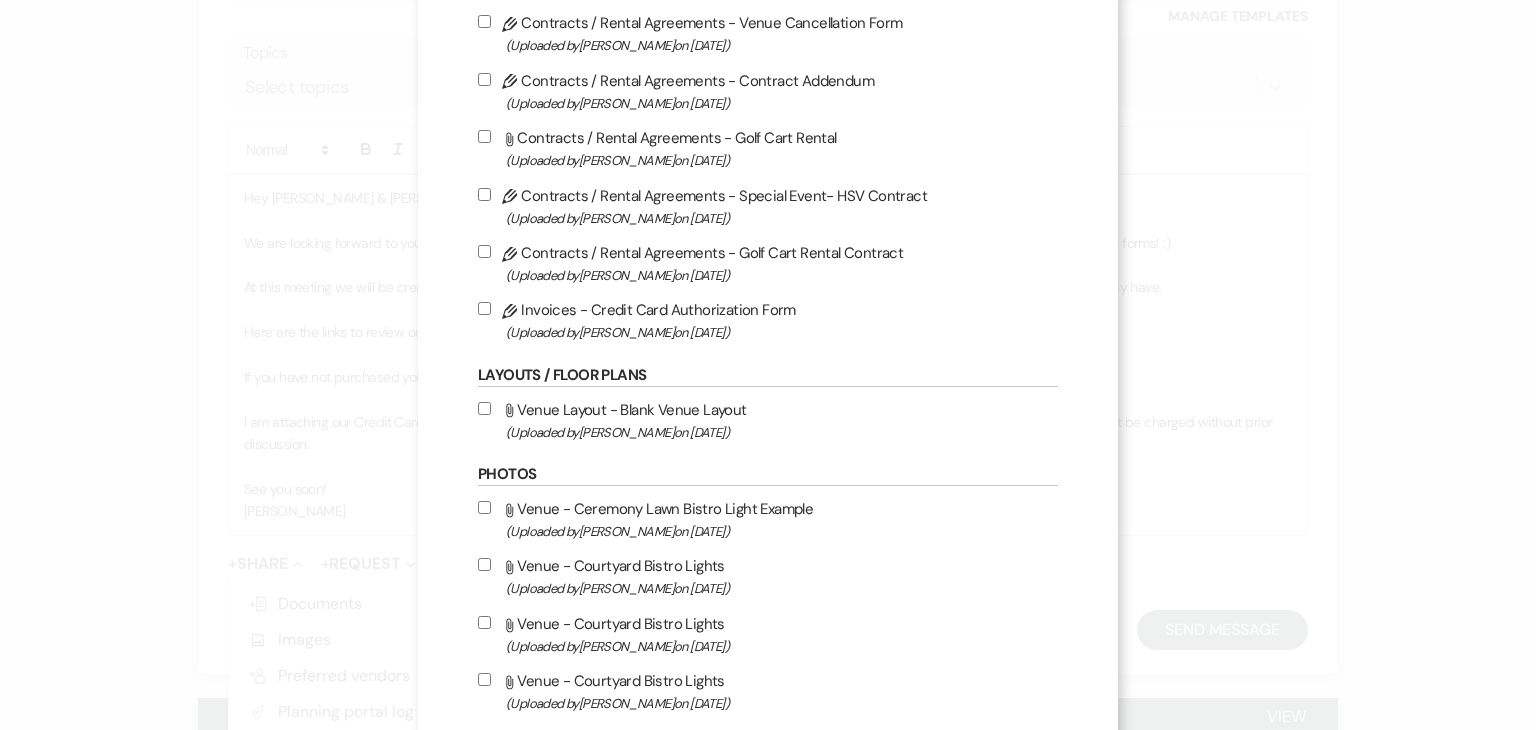 click on "Pencil Invoices - Credit Card Authorization Form (Uploaded by  [PERSON_NAME]  on   [DATE] )" at bounding box center (484, 308) 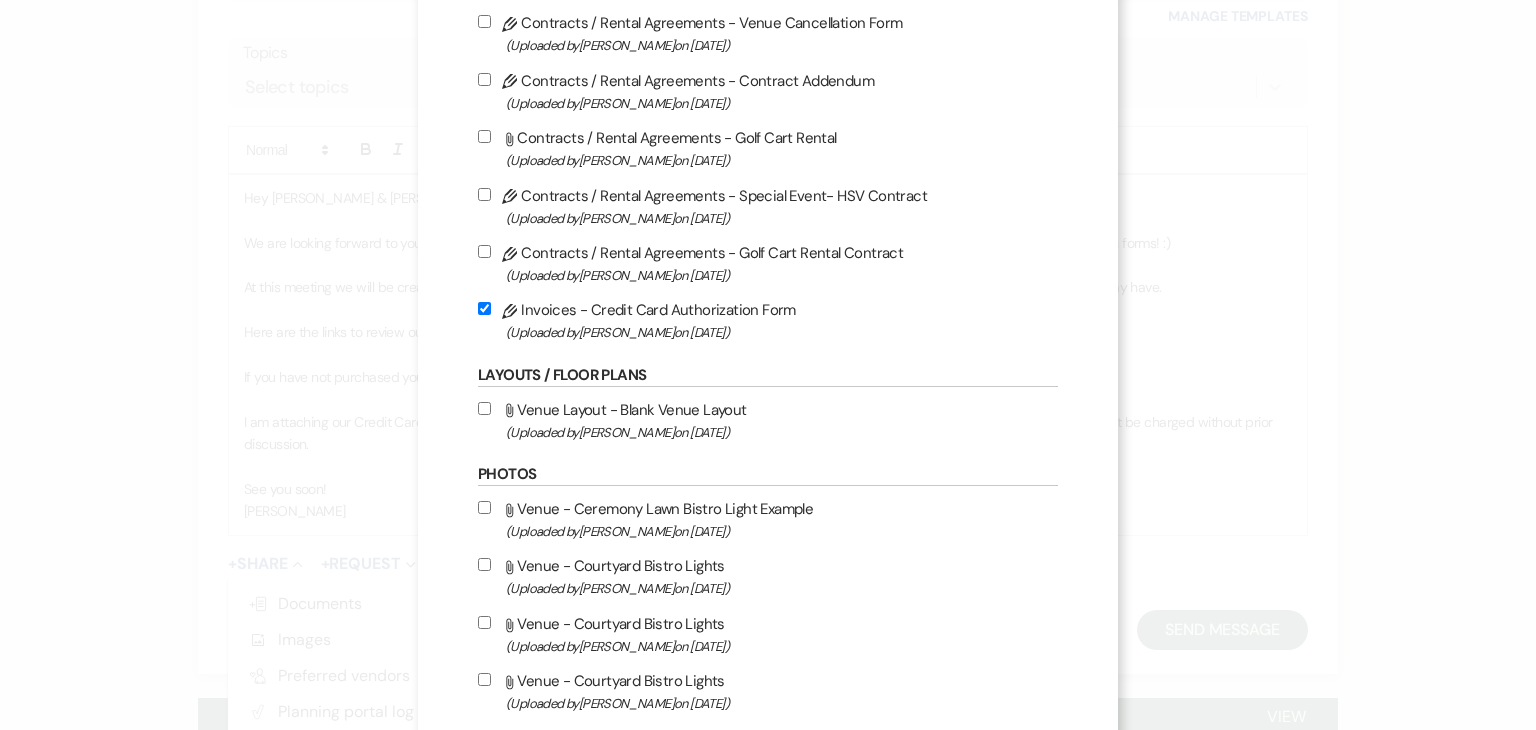 checkbox on "true" 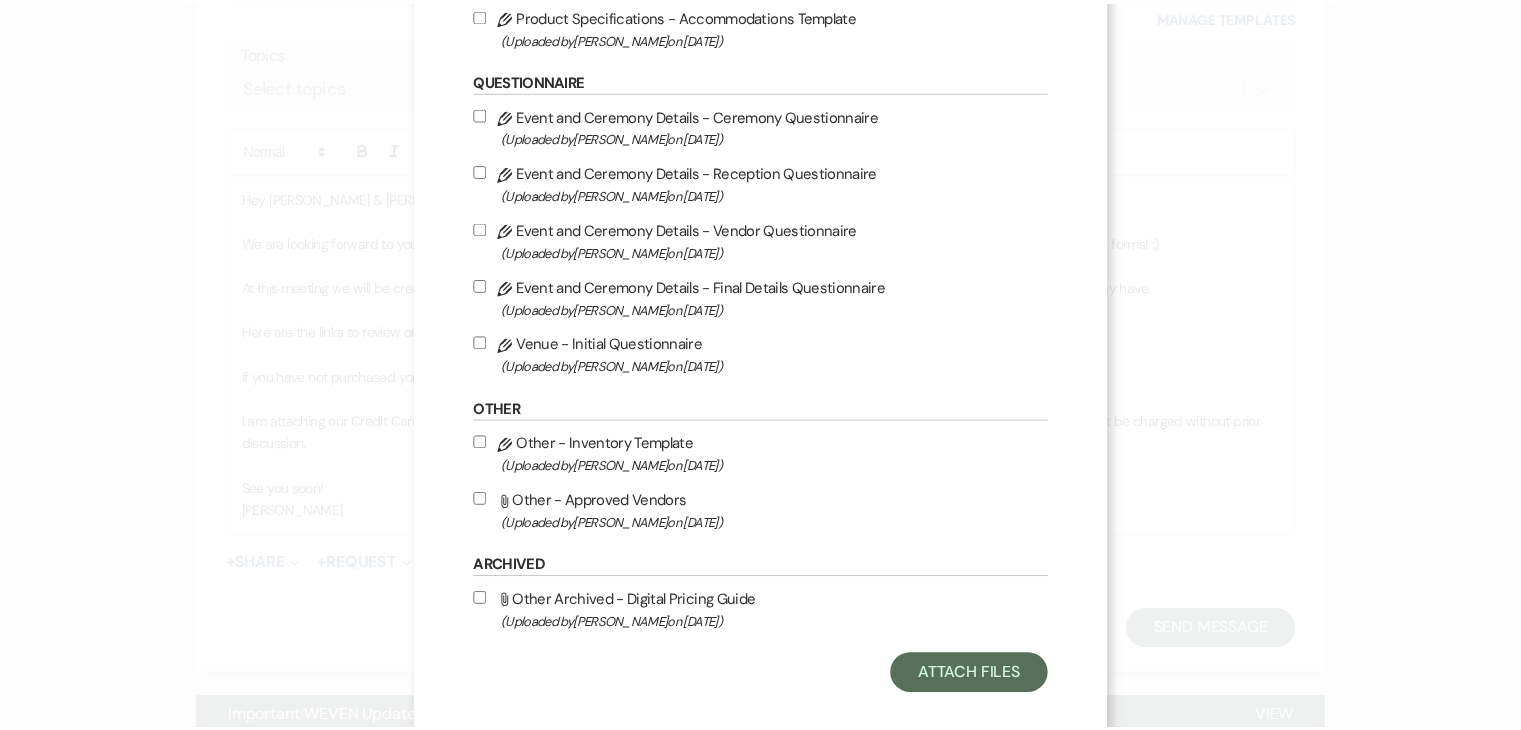 scroll, scrollTop: 2119, scrollLeft: 0, axis: vertical 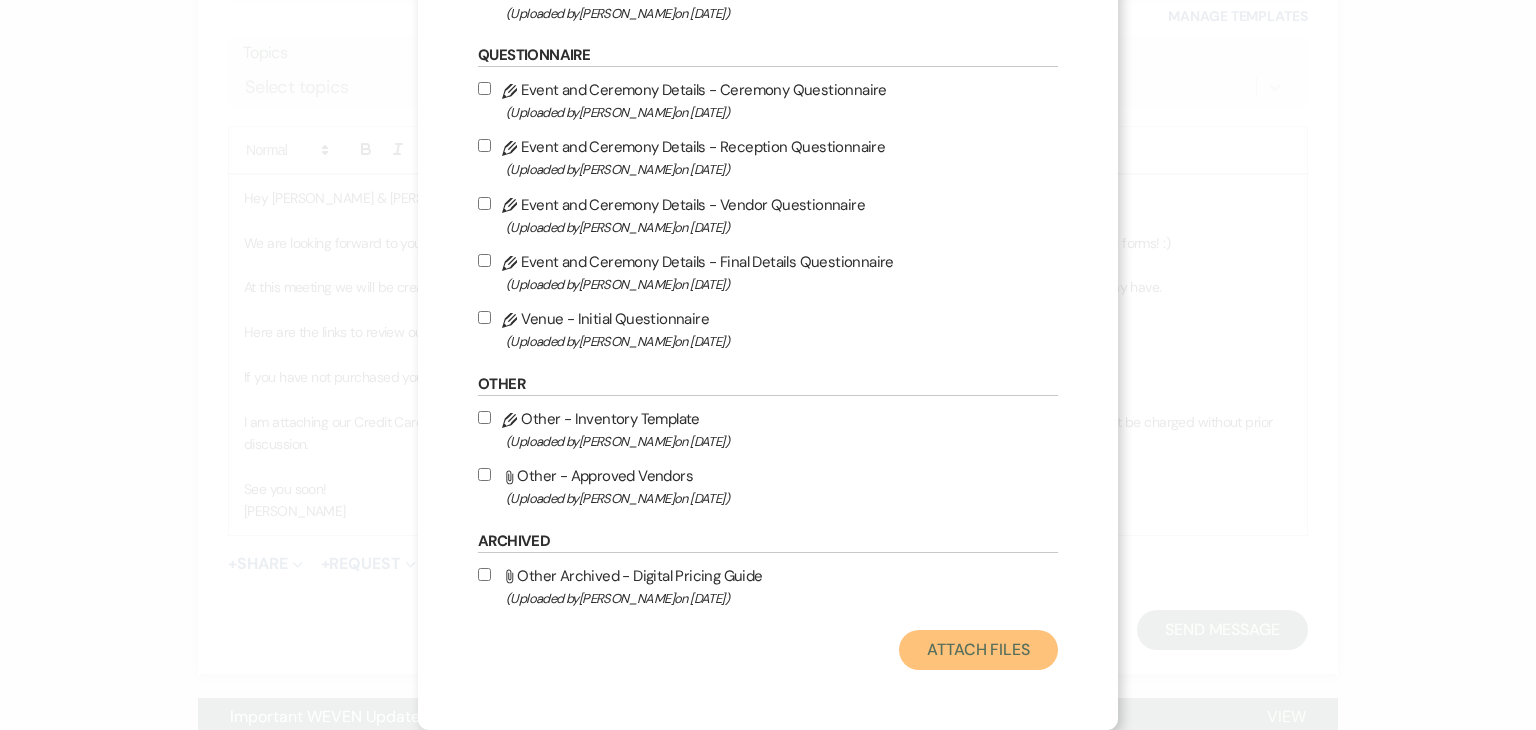 click on "Attach Files" at bounding box center [978, 650] 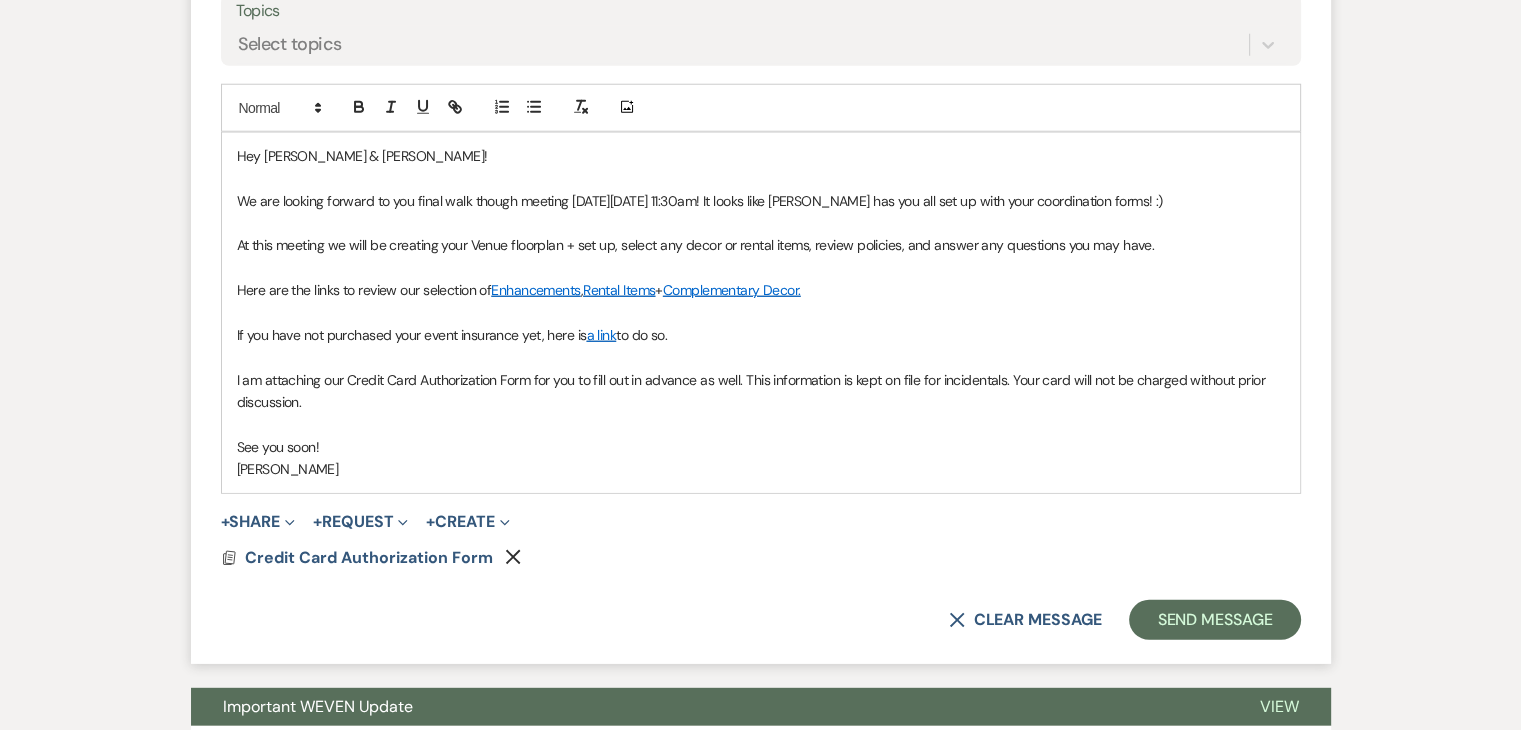 scroll, scrollTop: 5411, scrollLeft: 0, axis: vertical 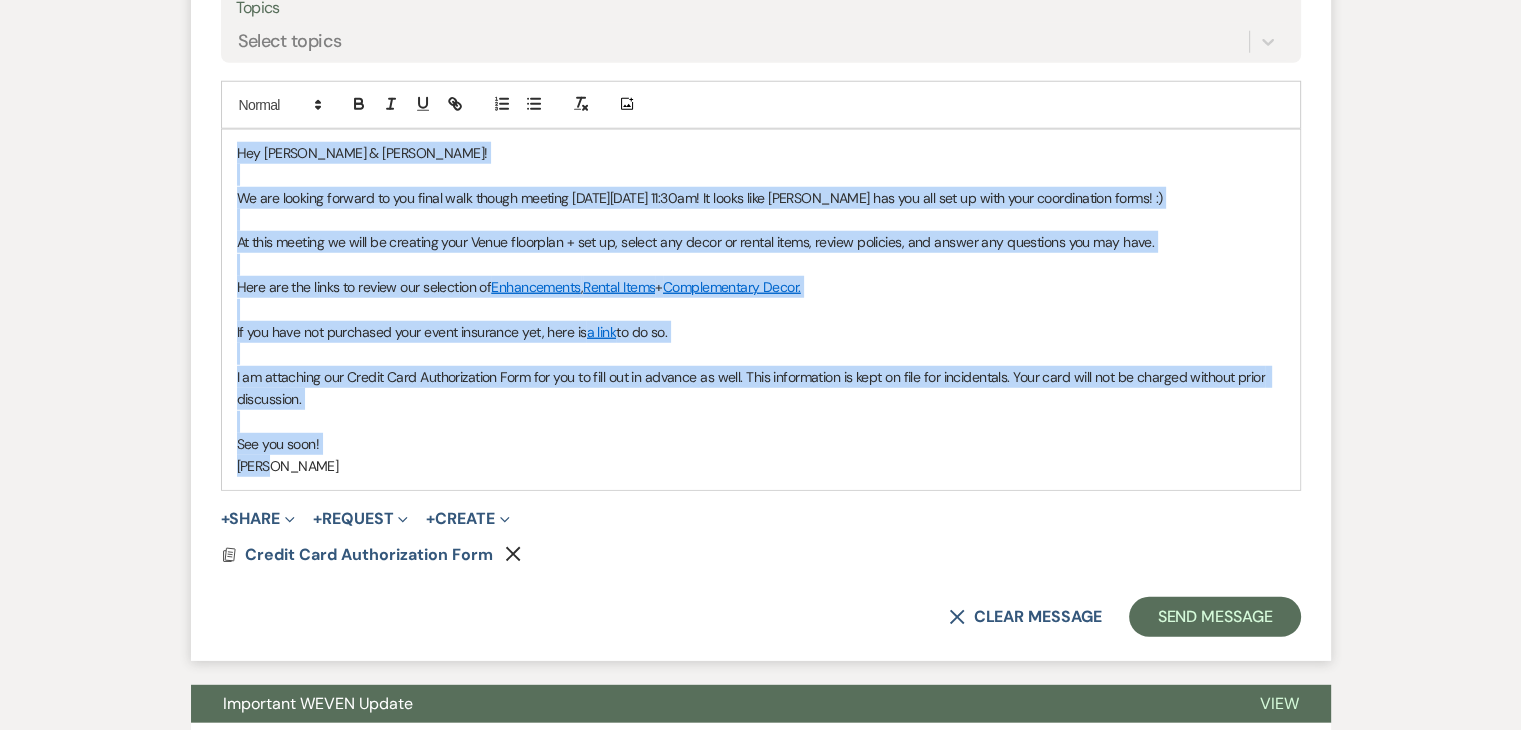drag, startPoint x: 275, startPoint y: 492, endPoint x: 208, endPoint y: 152, distance: 346.5386 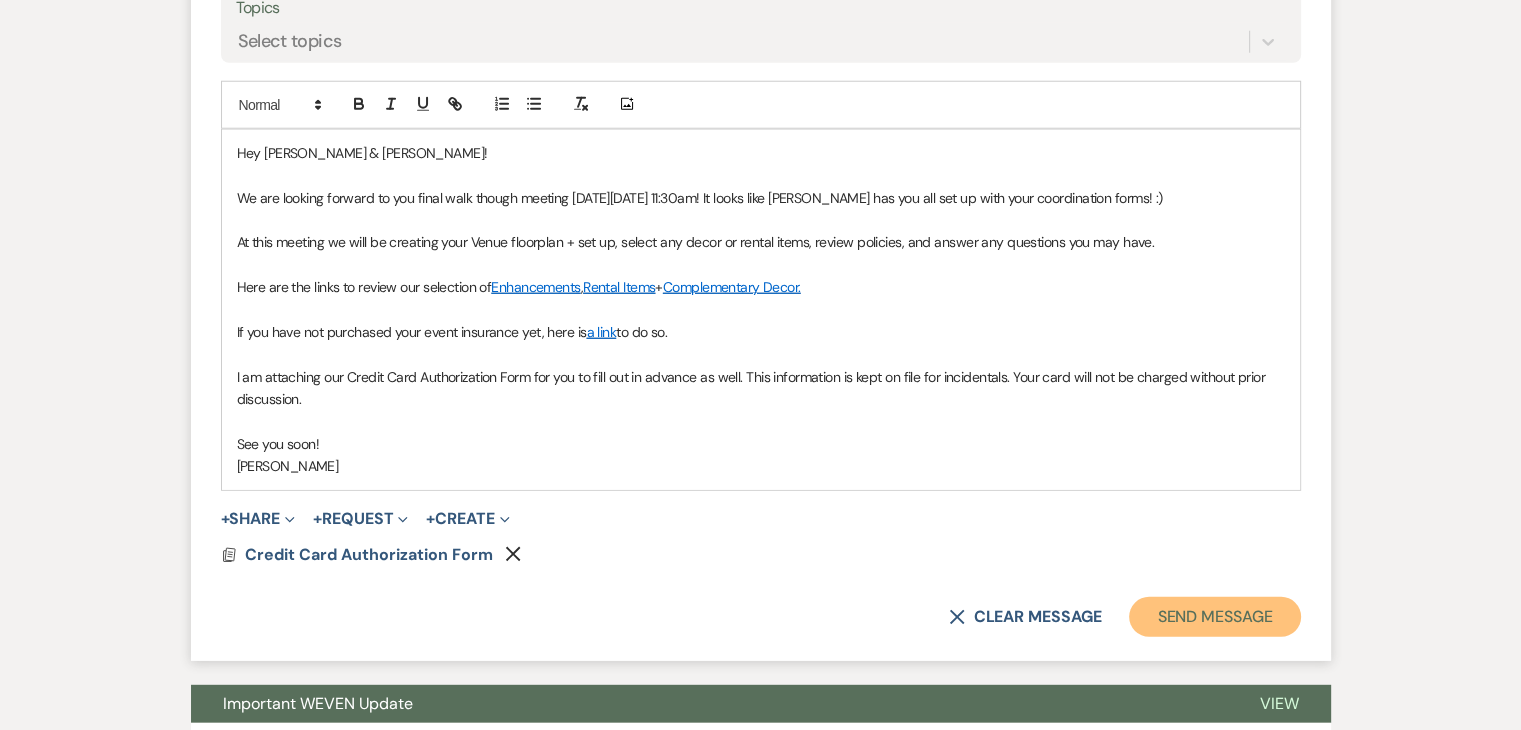 click on "Send Message" at bounding box center [1214, 617] 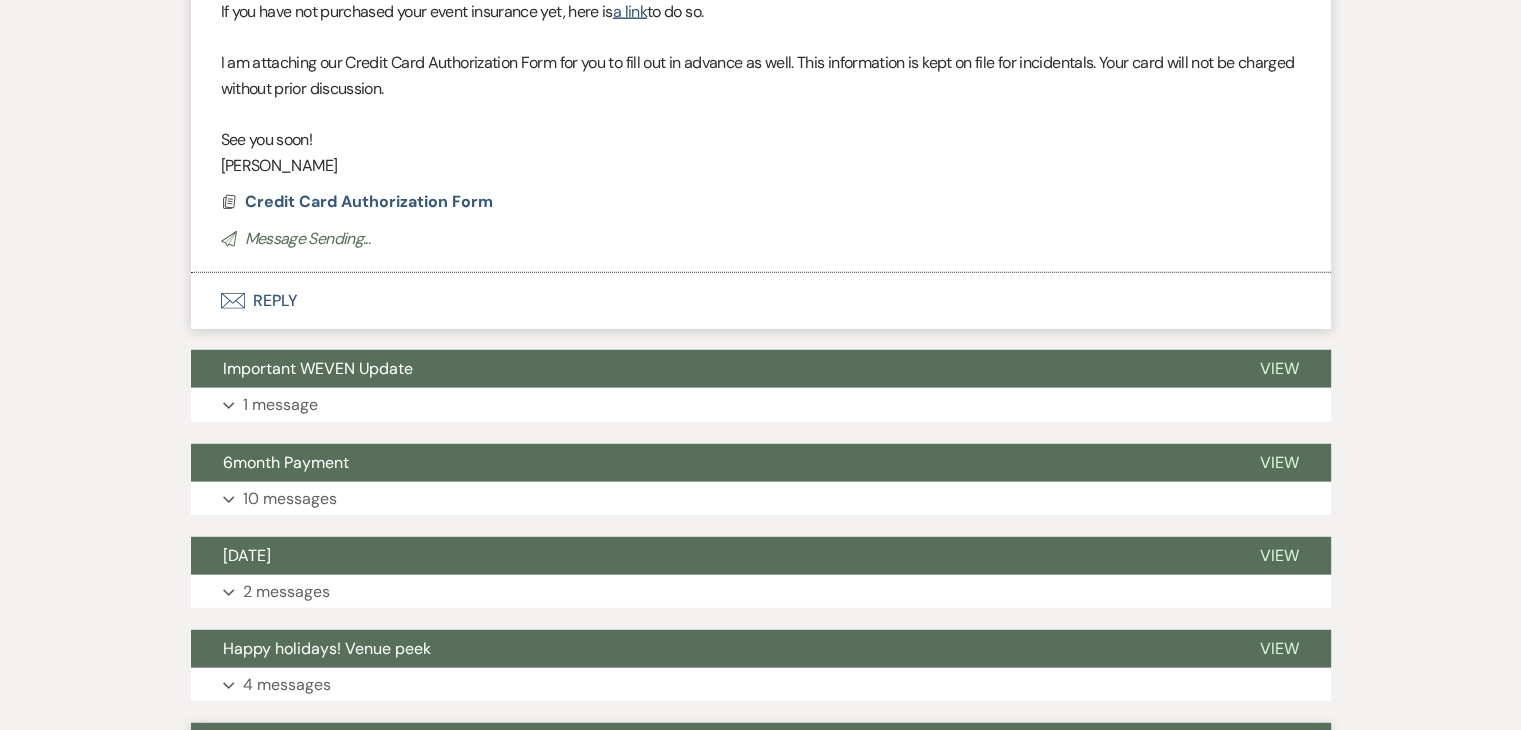 scroll, scrollTop: 5985, scrollLeft: 0, axis: vertical 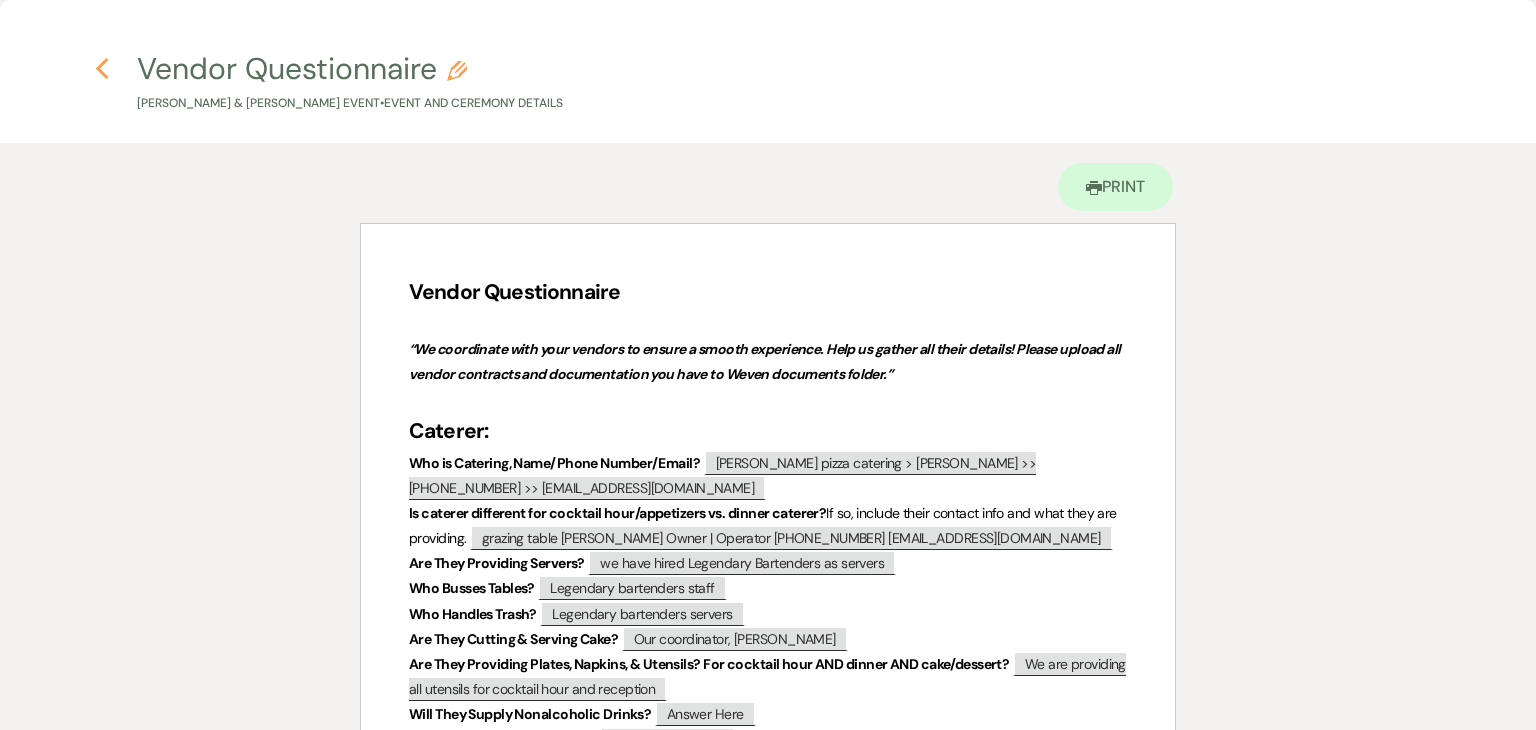 click 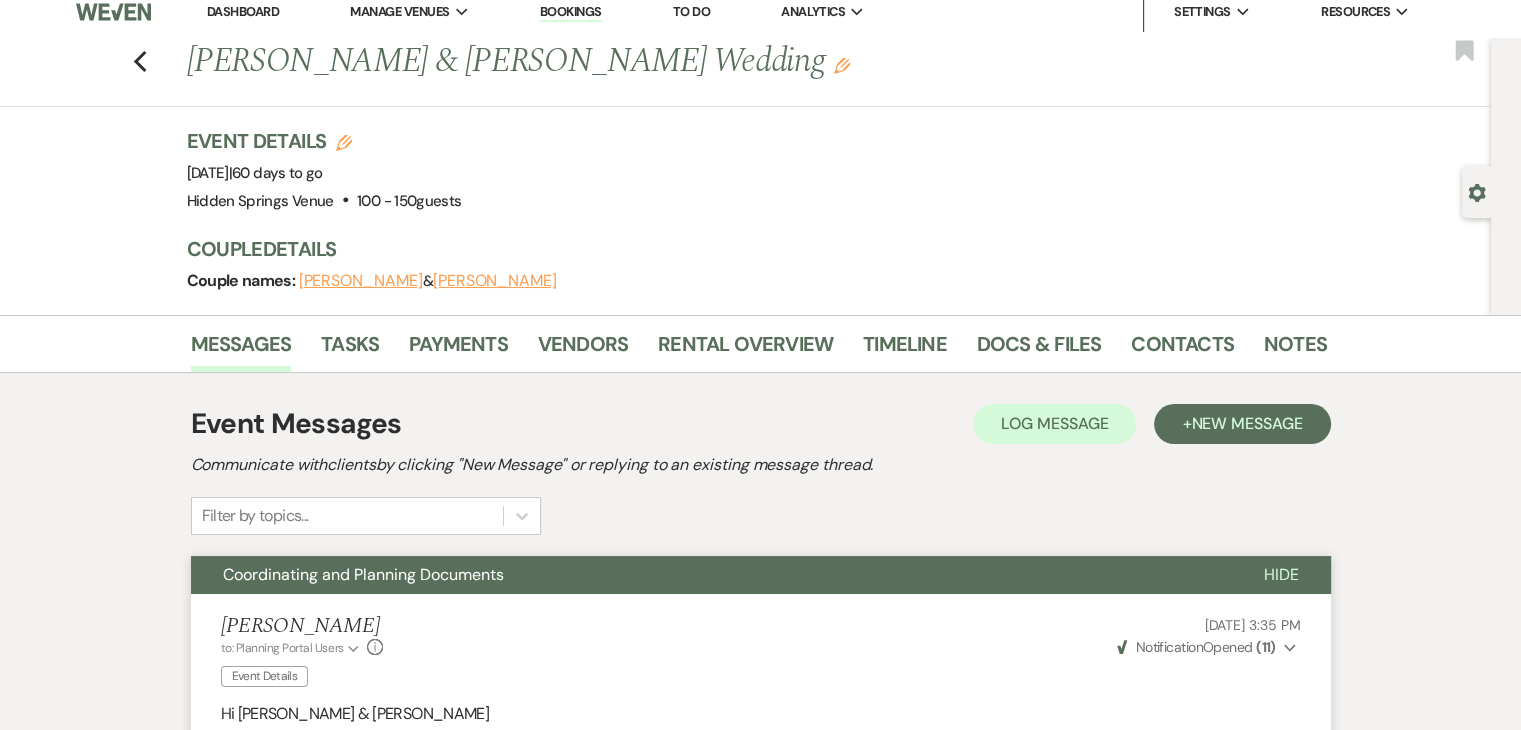 scroll, scrollTop: 12, scrollLeft: 0, axis: vertical 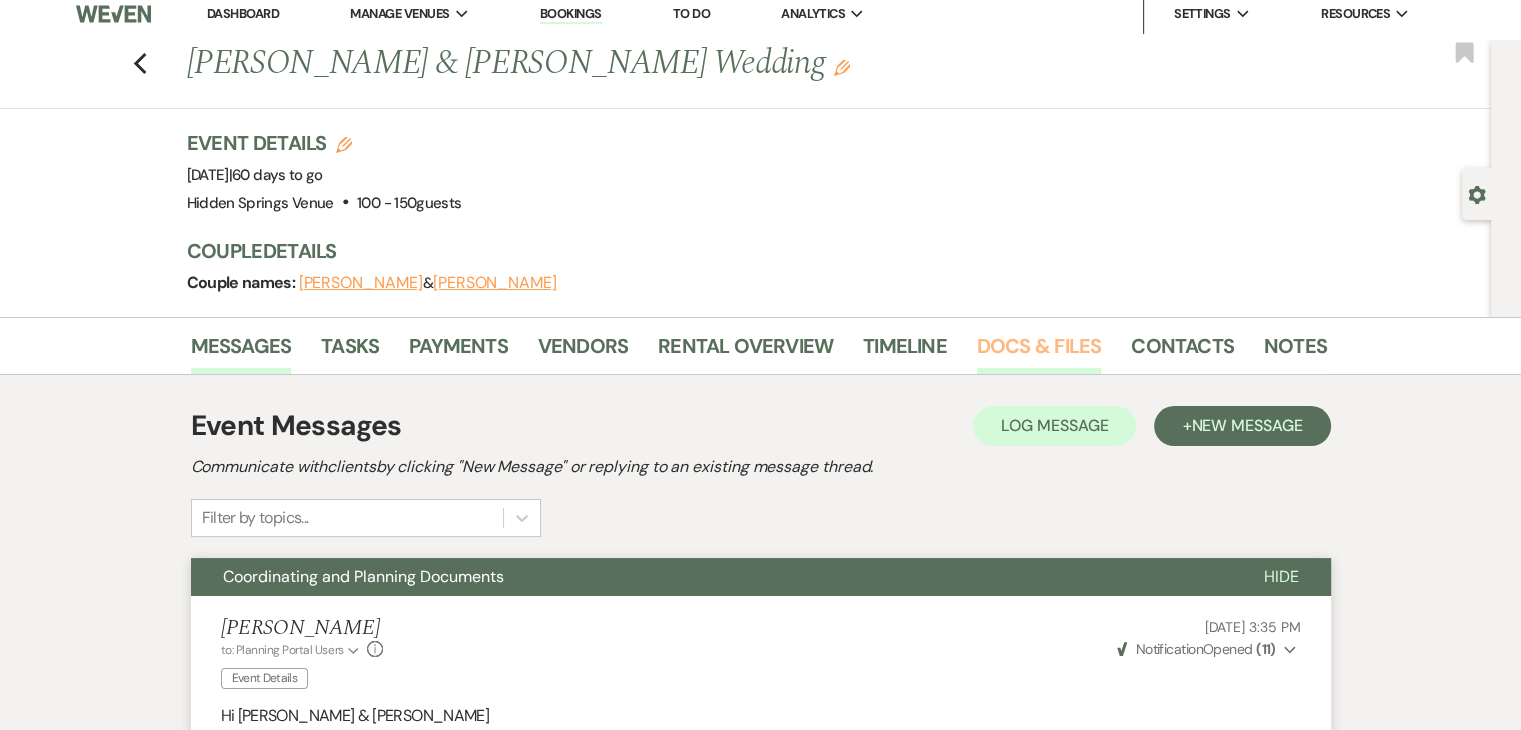 click on "Docs & Files" at bounding box center (1039, 352) 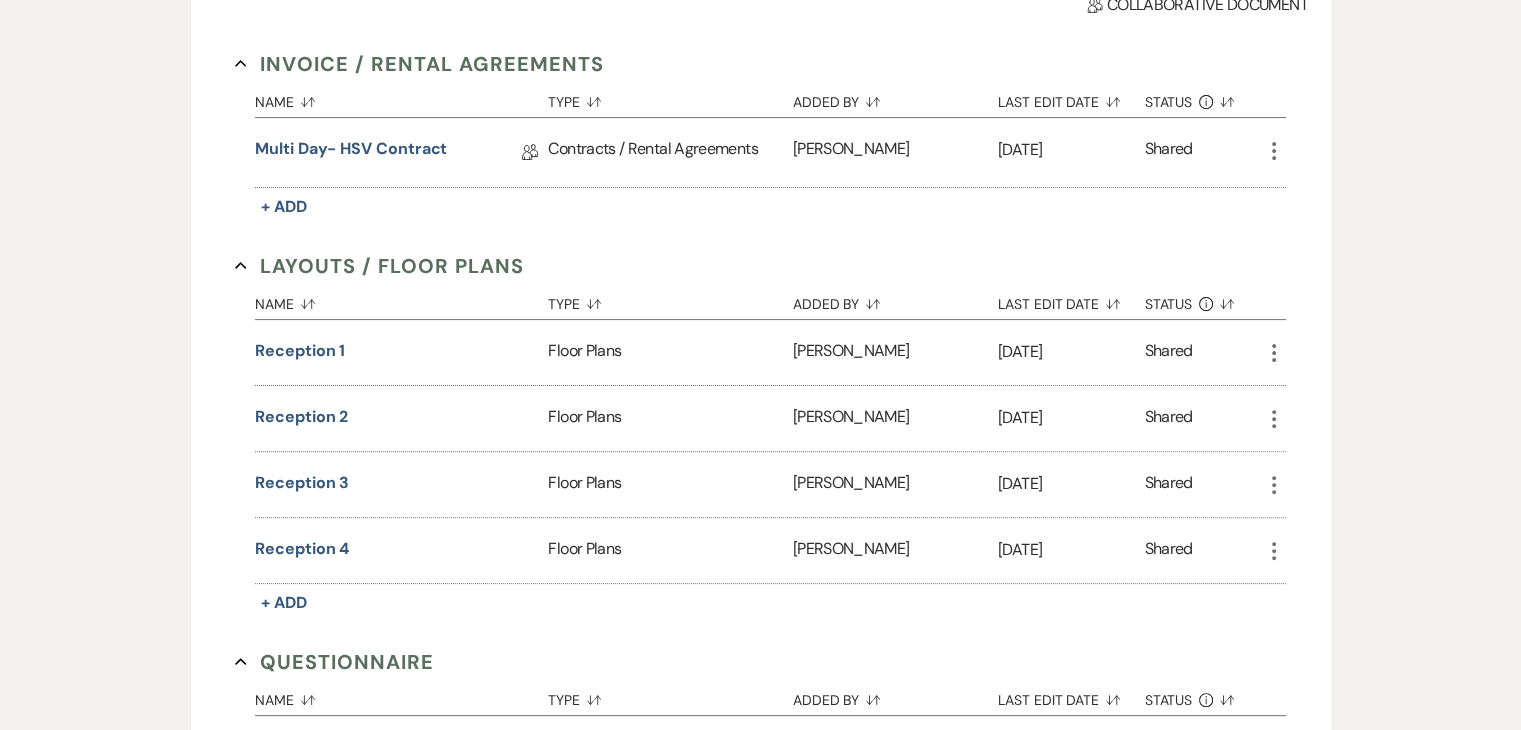 scroll, scrollTop: 582, scrollLeft: 0, axis: vertical 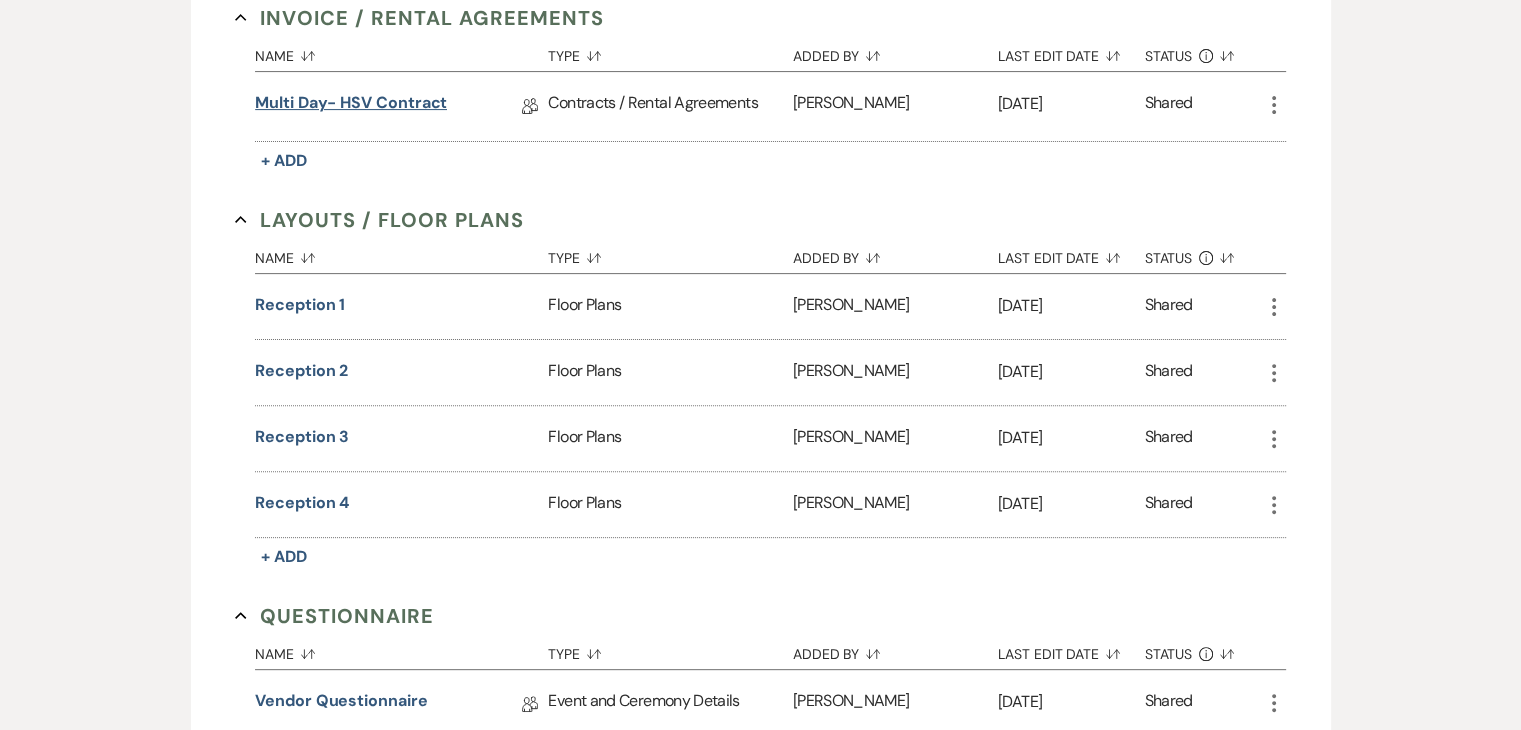 click on "Multi Day- HSV Contract" at bounding box center [351, 106] 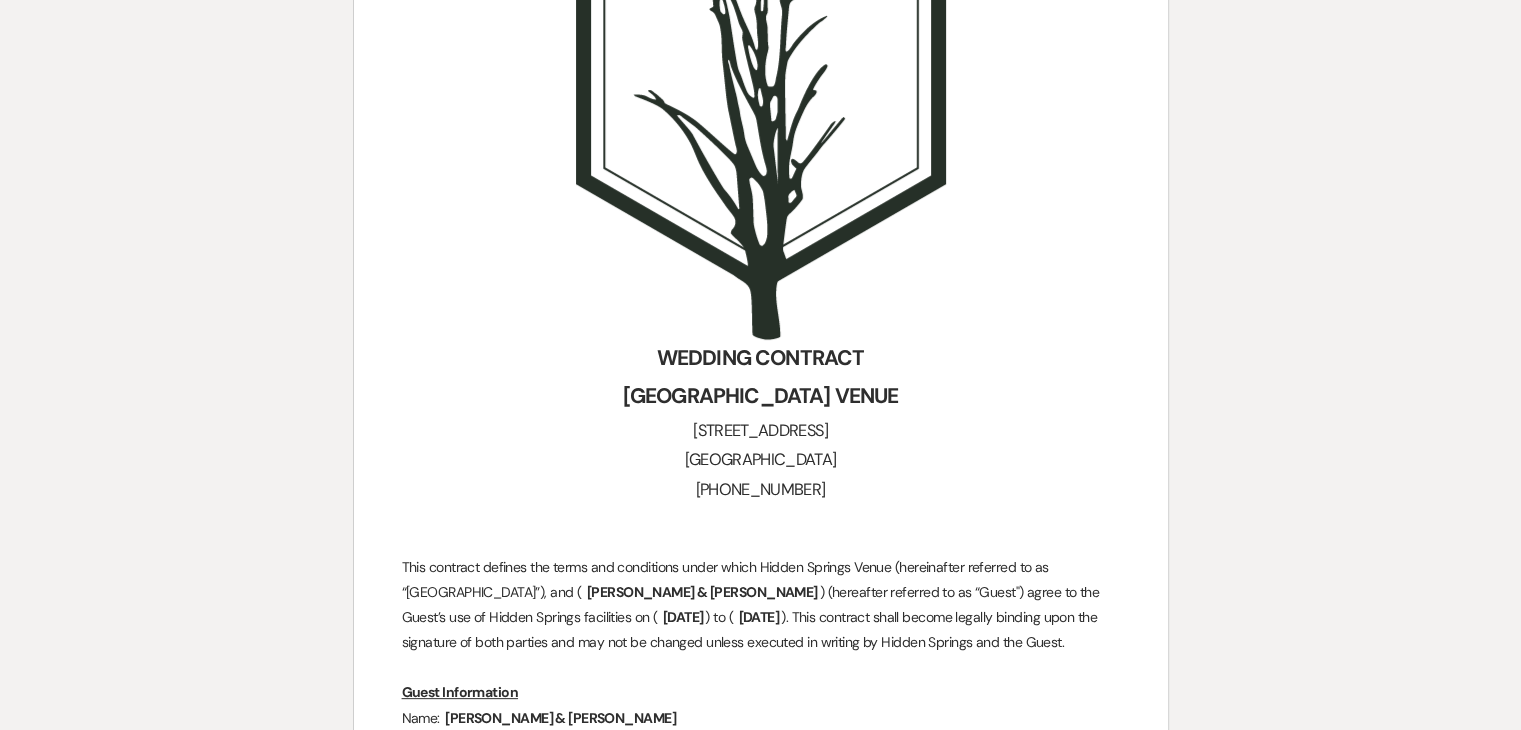 scroll, scrollTop: 0, scrollLeft: 0, axis: both 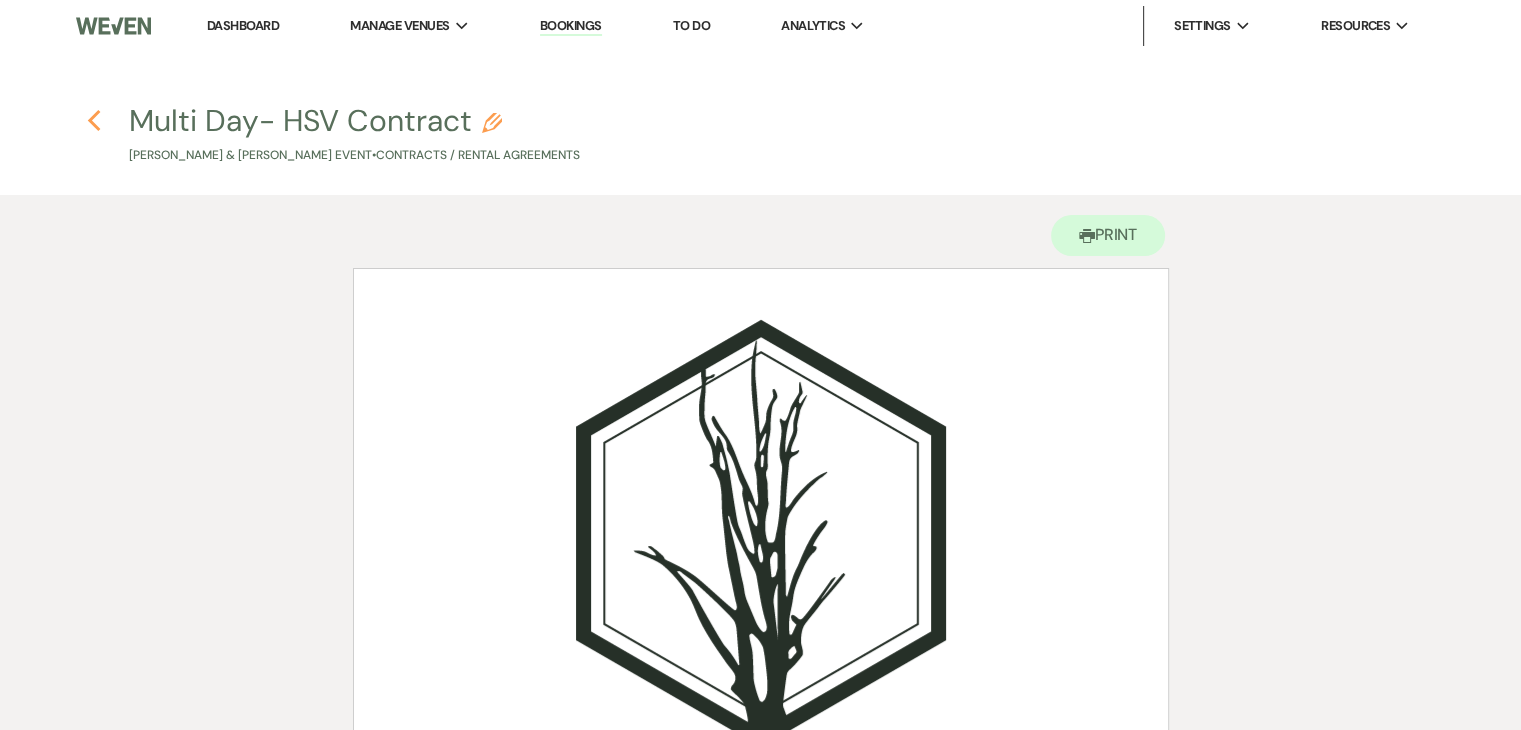 click on "Previous" 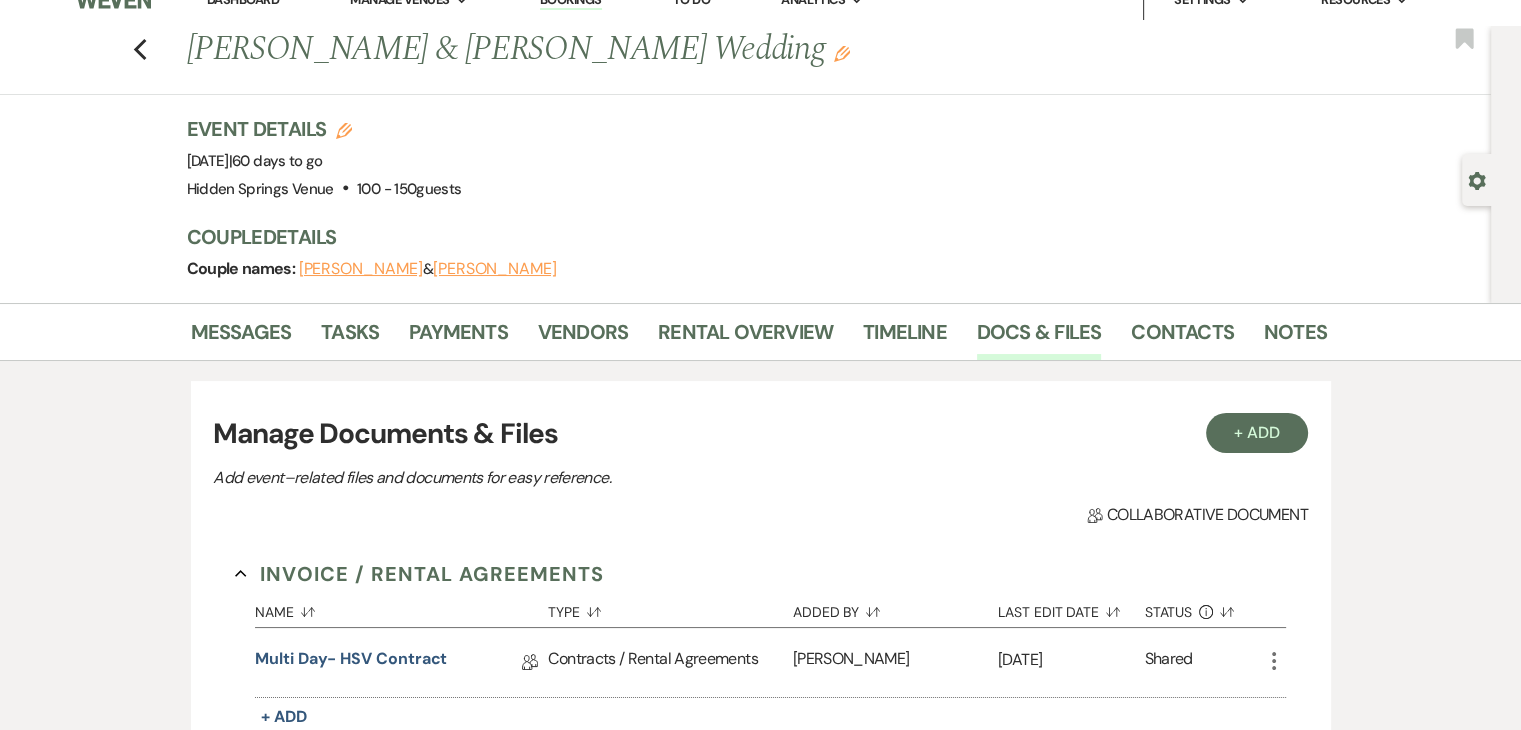 scroll, scrollTop: 0, scrollLeft: 0, axis: both 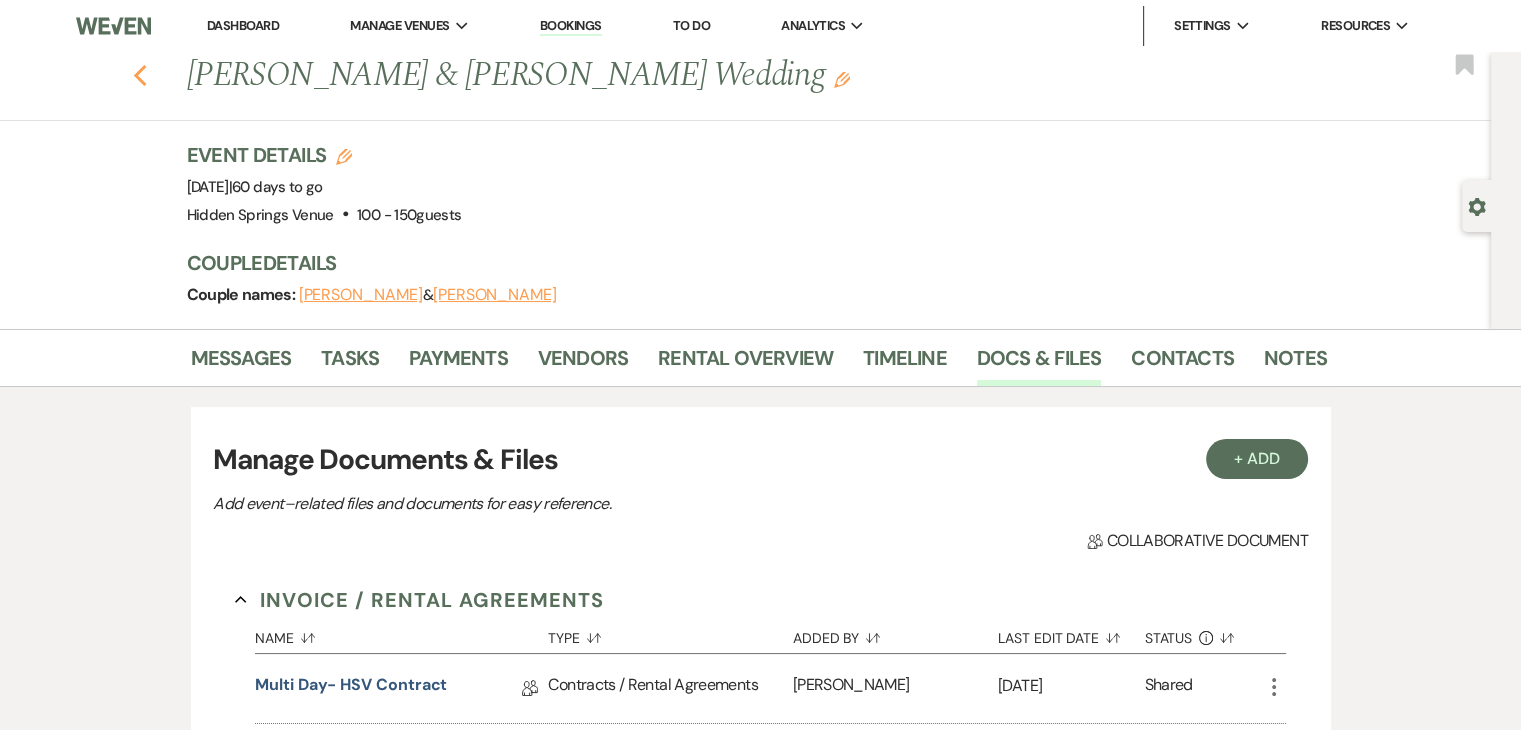 click 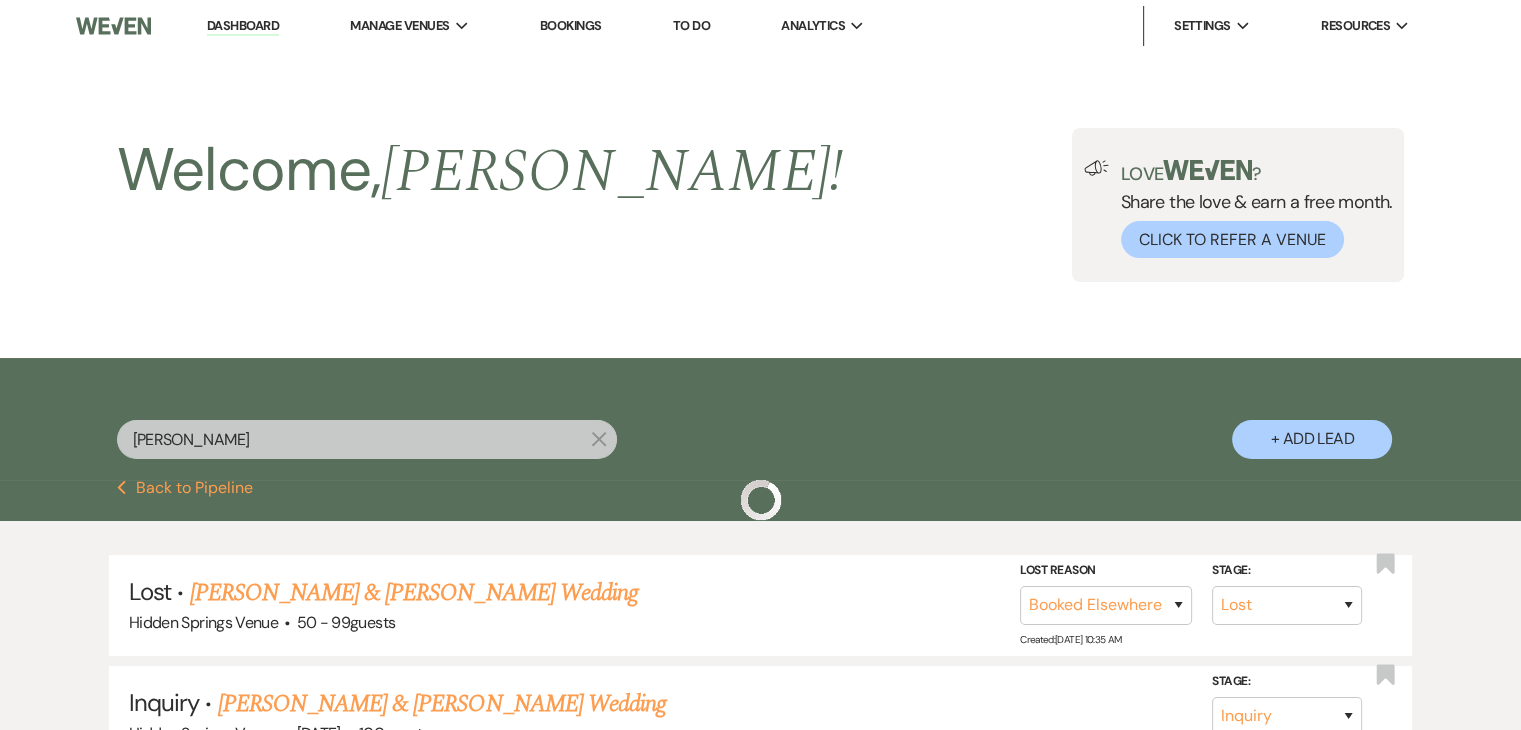 scroll, scrollTop: 1064, scrollLeft: 0, axis: vertical 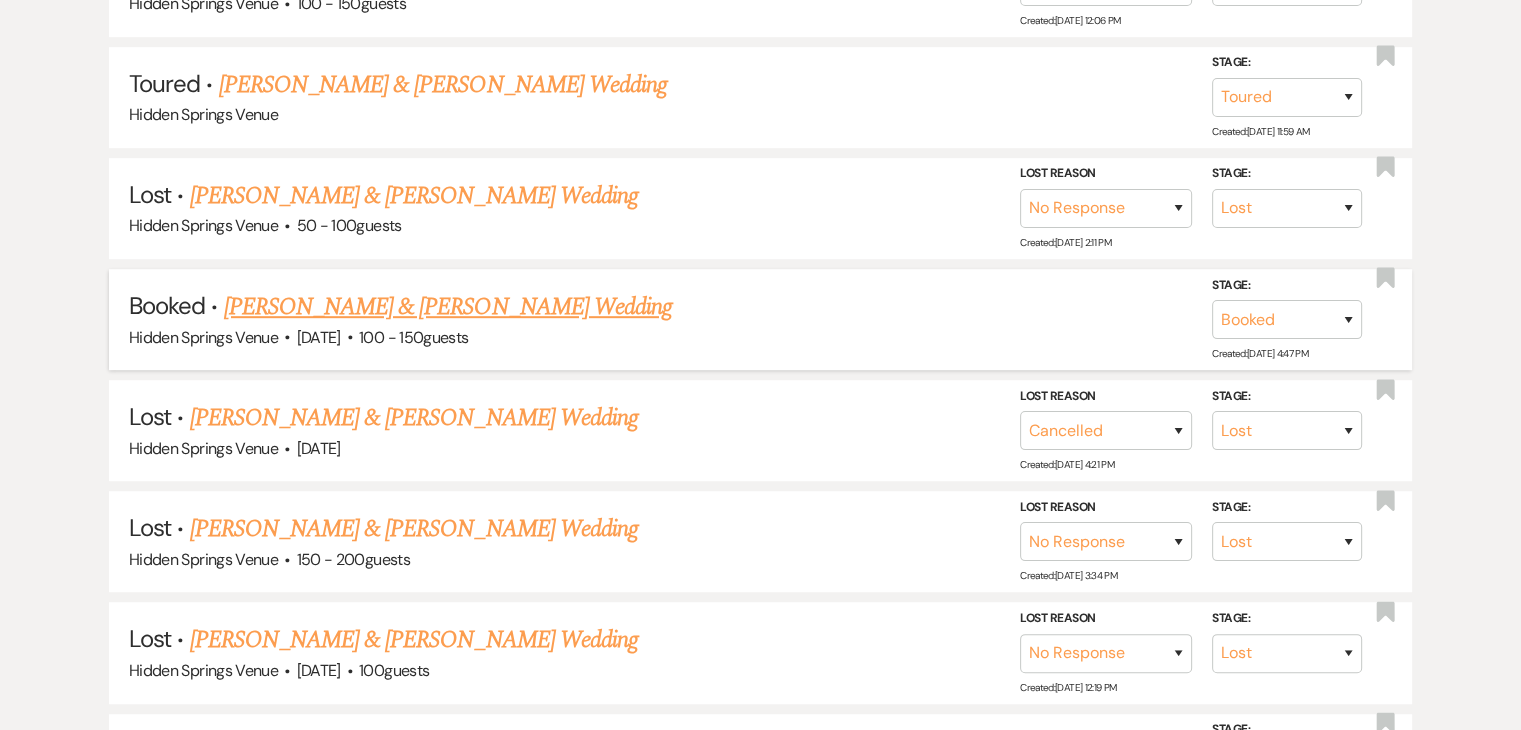 click on "[PERSON_NAME] & [PERSON_NAME] Wedding" at bounding box center (448, 307) 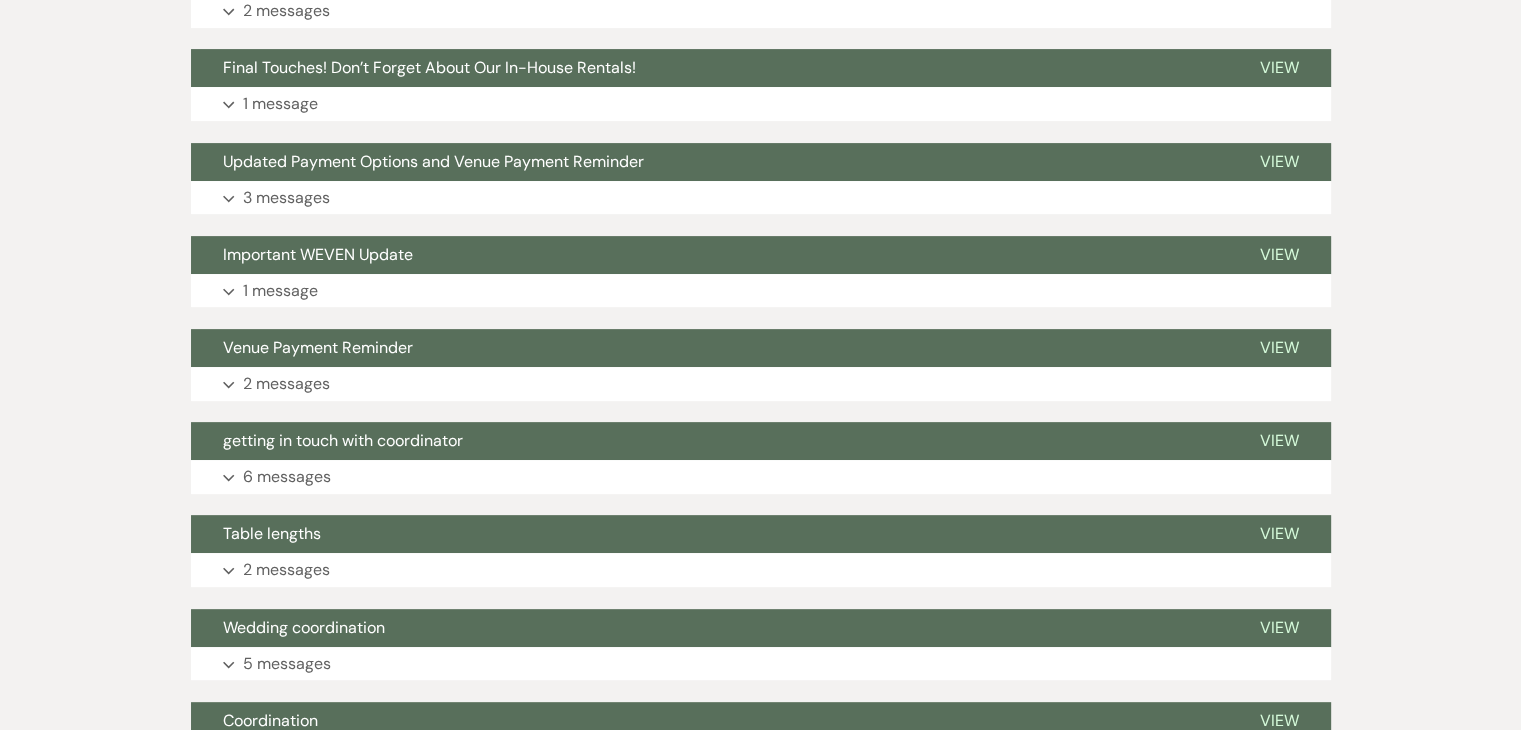 scroll, scrollTop: 611, scrollLeft: 0, axis: vertical 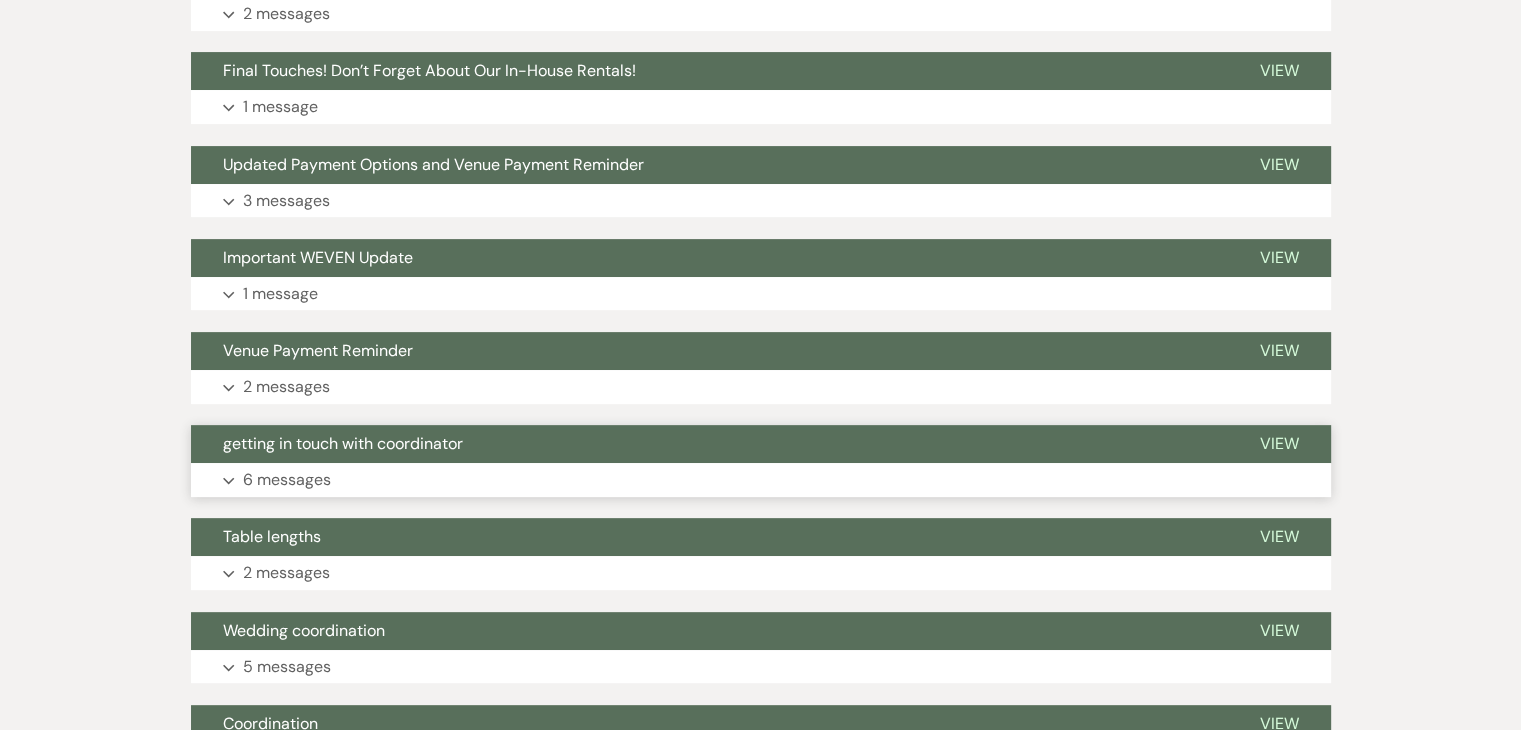 click on "Expand 6 messages" at bounding box center [761, 480] 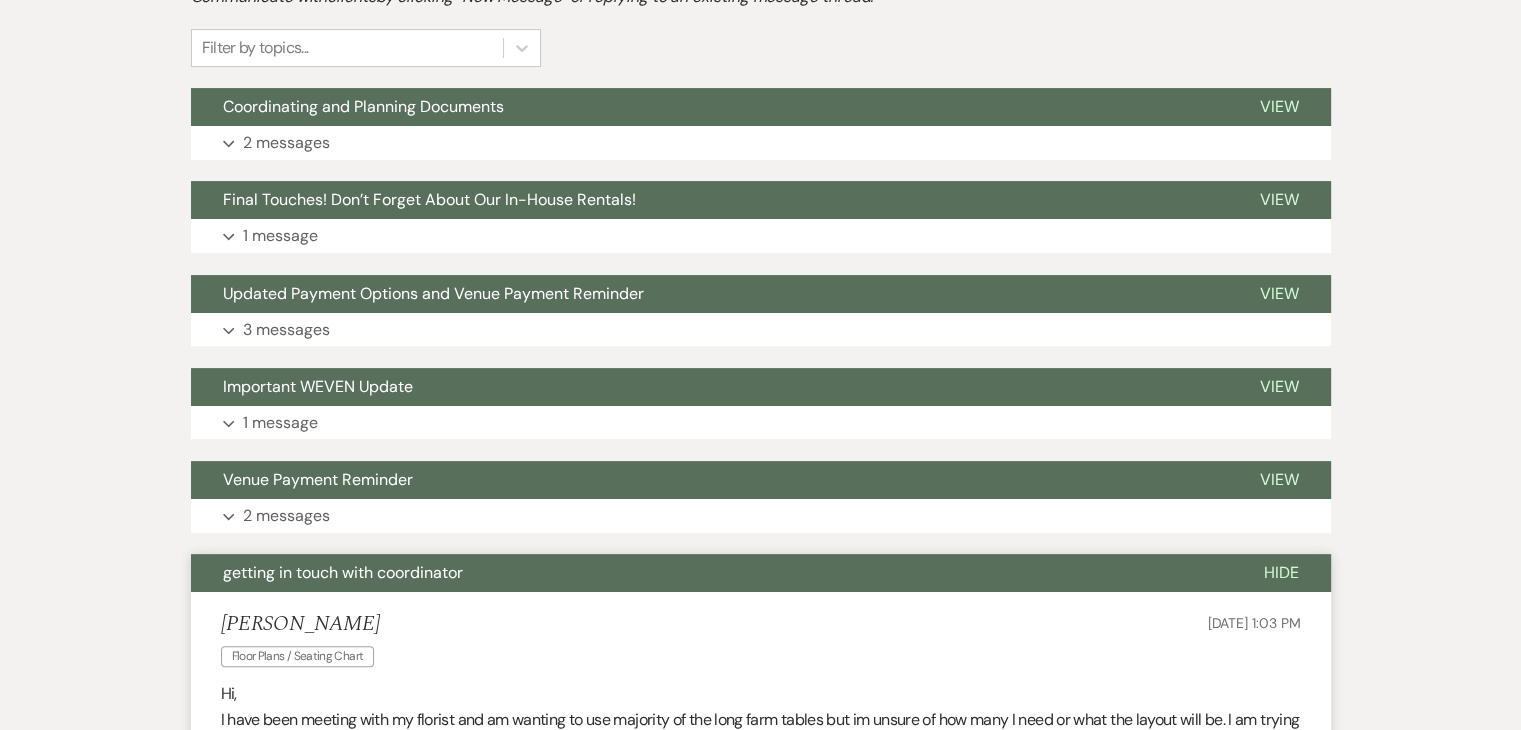 scroll, scrollTop: 480, scrollLeft: 0, axis: vertical 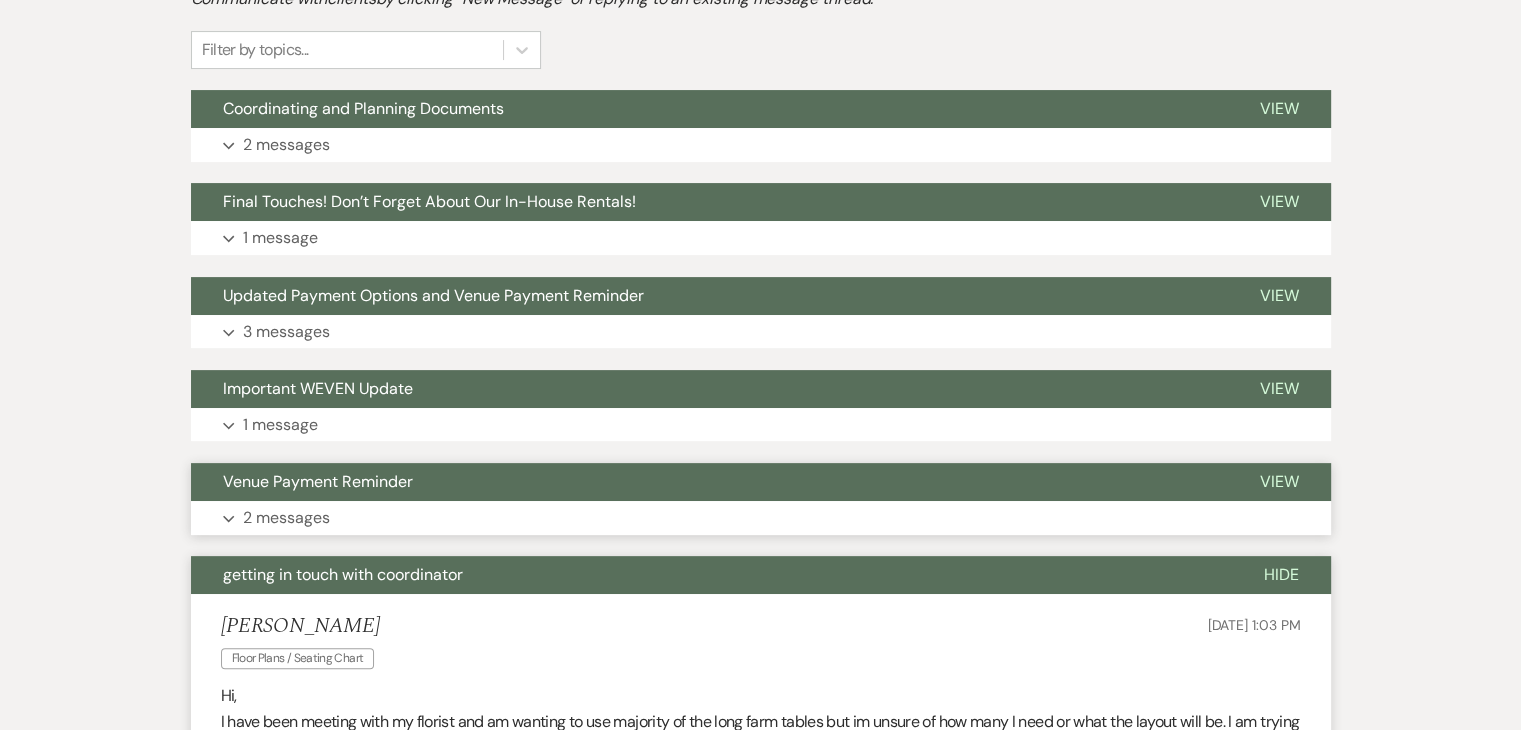 click on "Venue Payment Reminder" at bounding box center (709, 482) 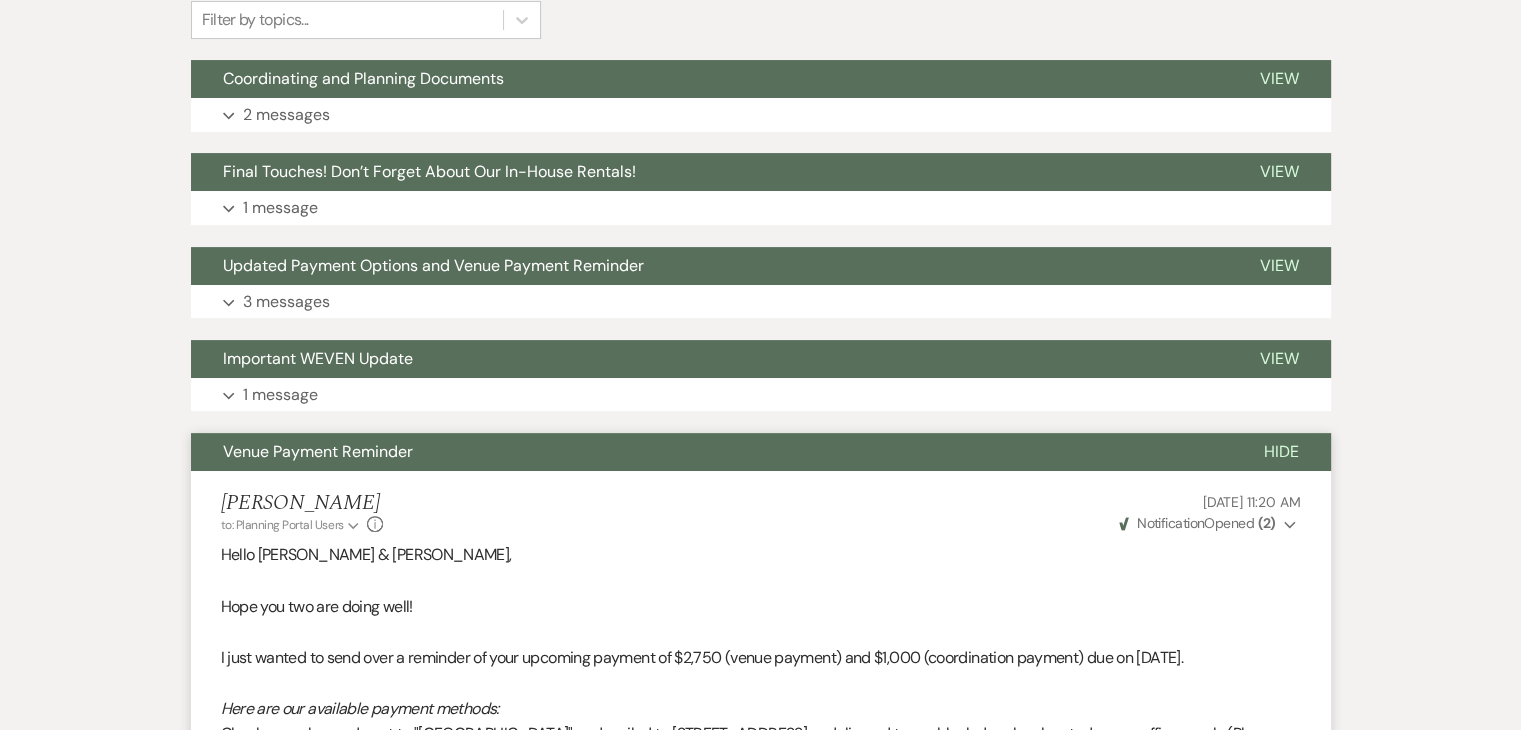 scroll, scrollTop: 508, scrollLeft: 0, axis: vertical 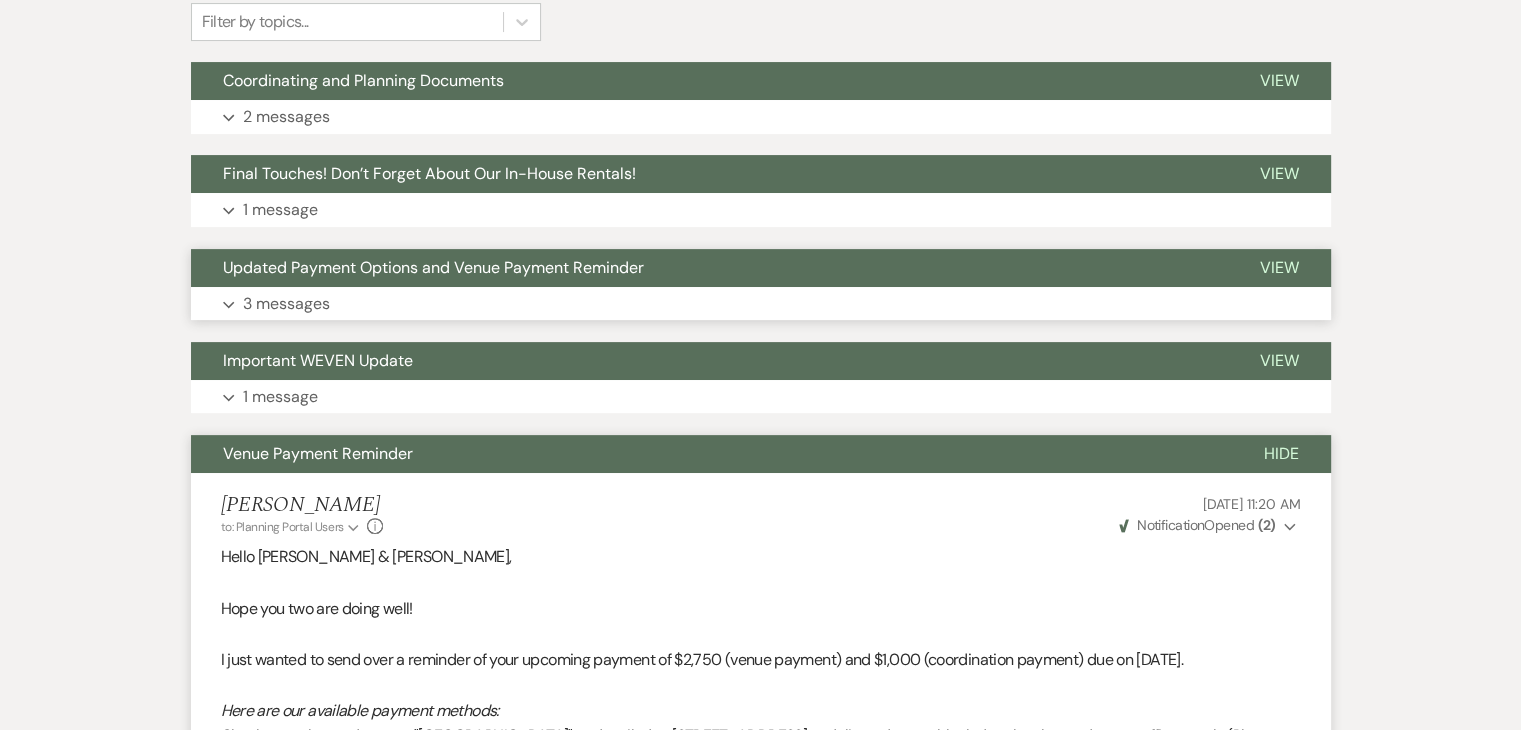 click on "Updated Payment Options and Venue Payment Reminder" at bounding box center [709, 268] 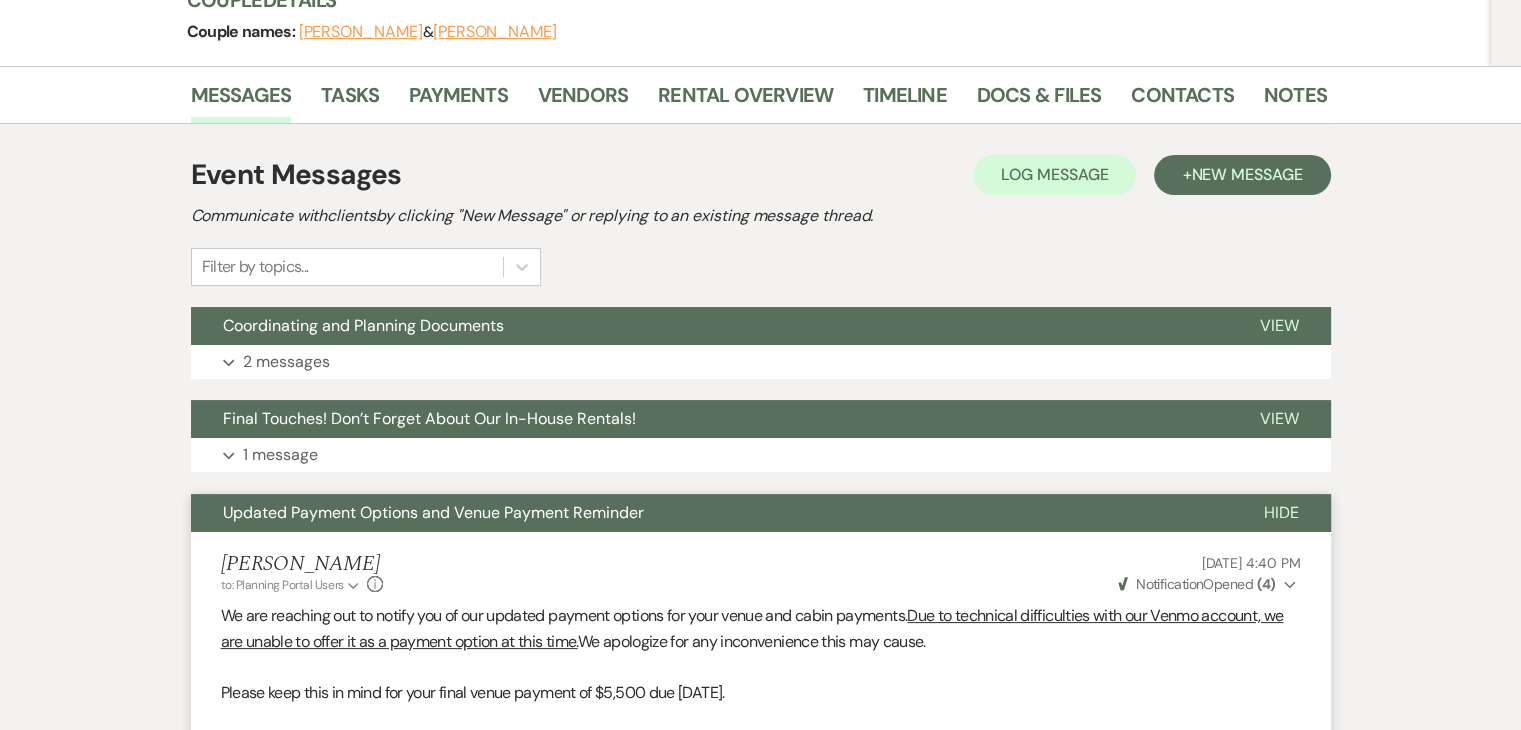 scroll, scrollTop: 300, scrollLeft: 0, axis: vertical 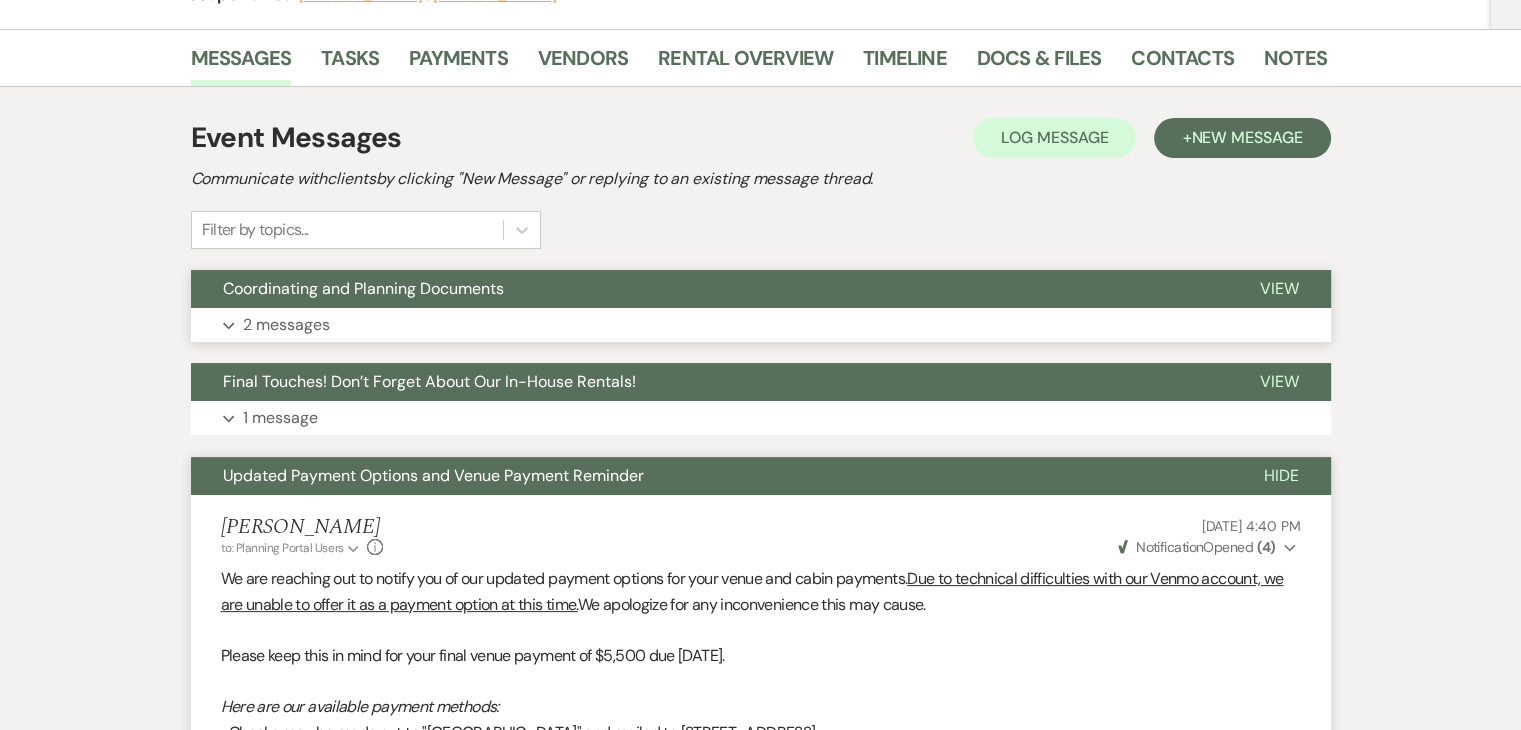 click on "Coordinating and Planning Documents" at bounding box center (709, 289) 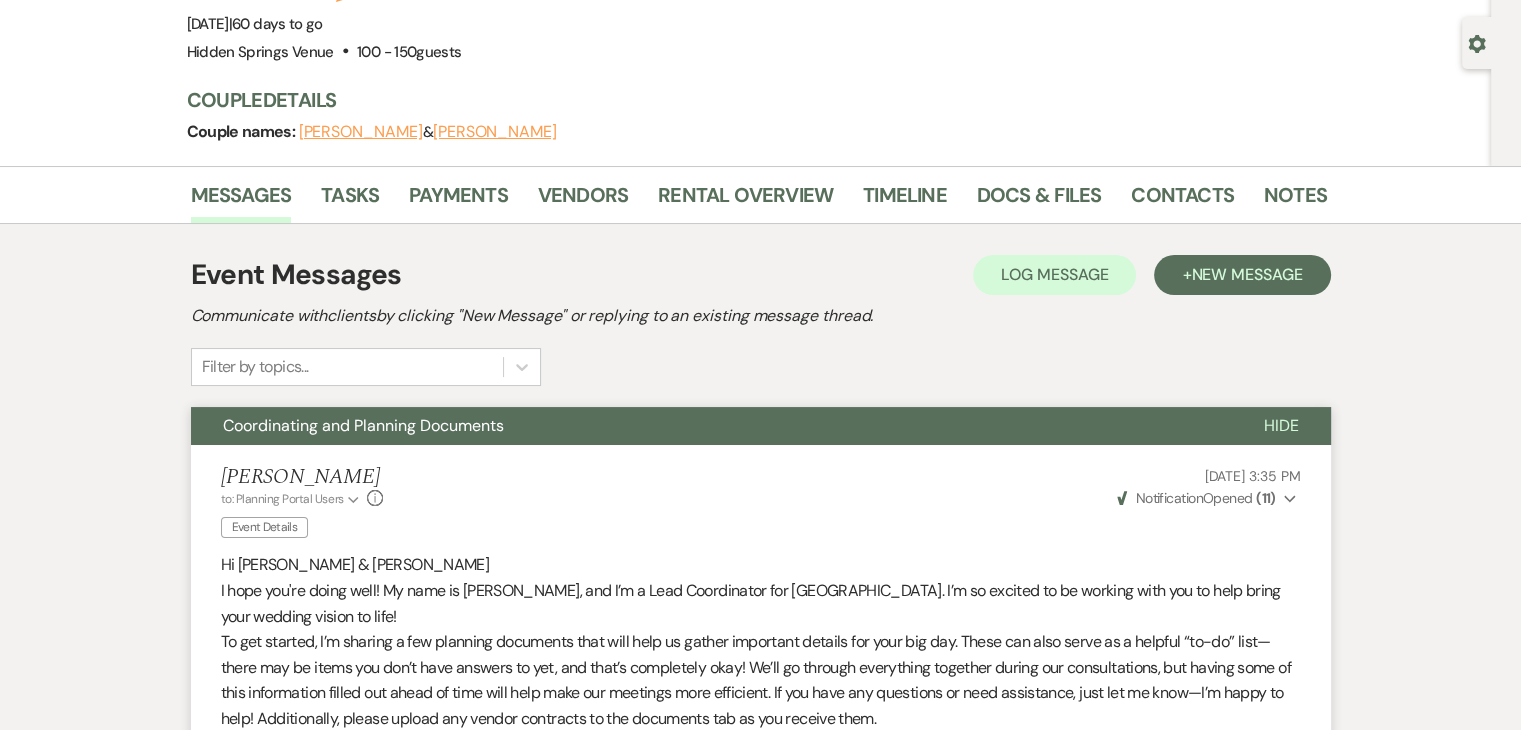 scroll, scrollTop: 161, scrollLeft: 0, axis: vertical 